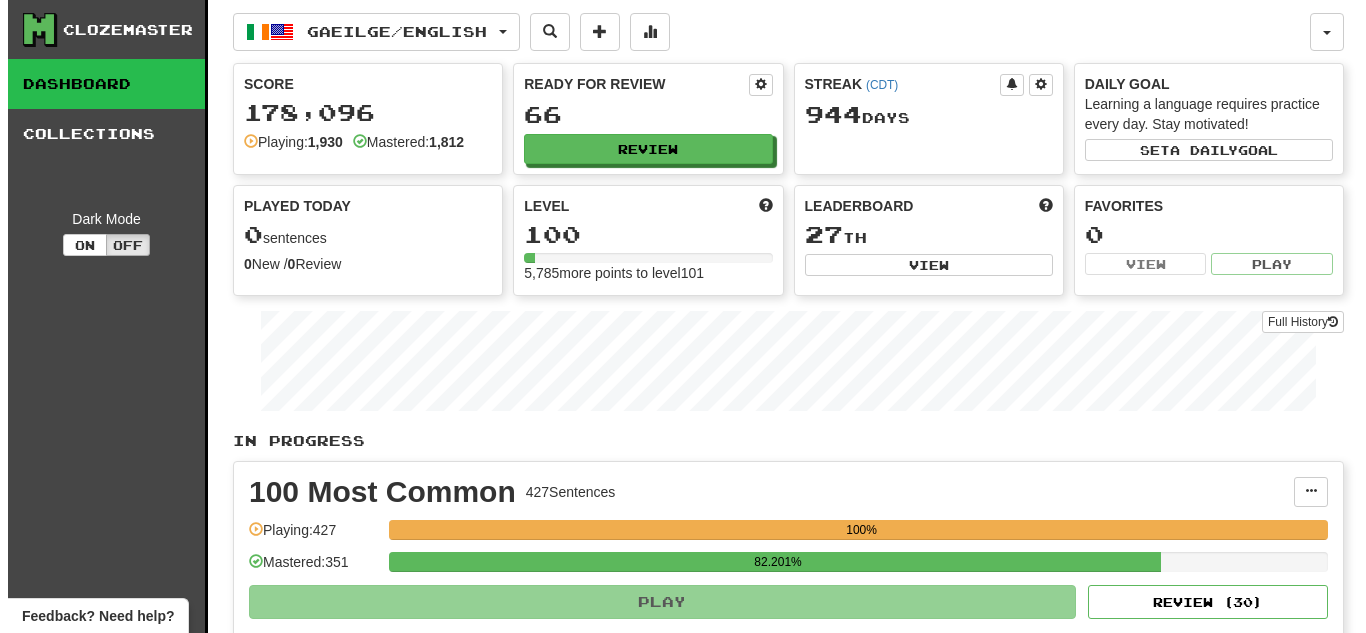 scroll, scrollTop: 0, scrollLeft: 0, axis: both 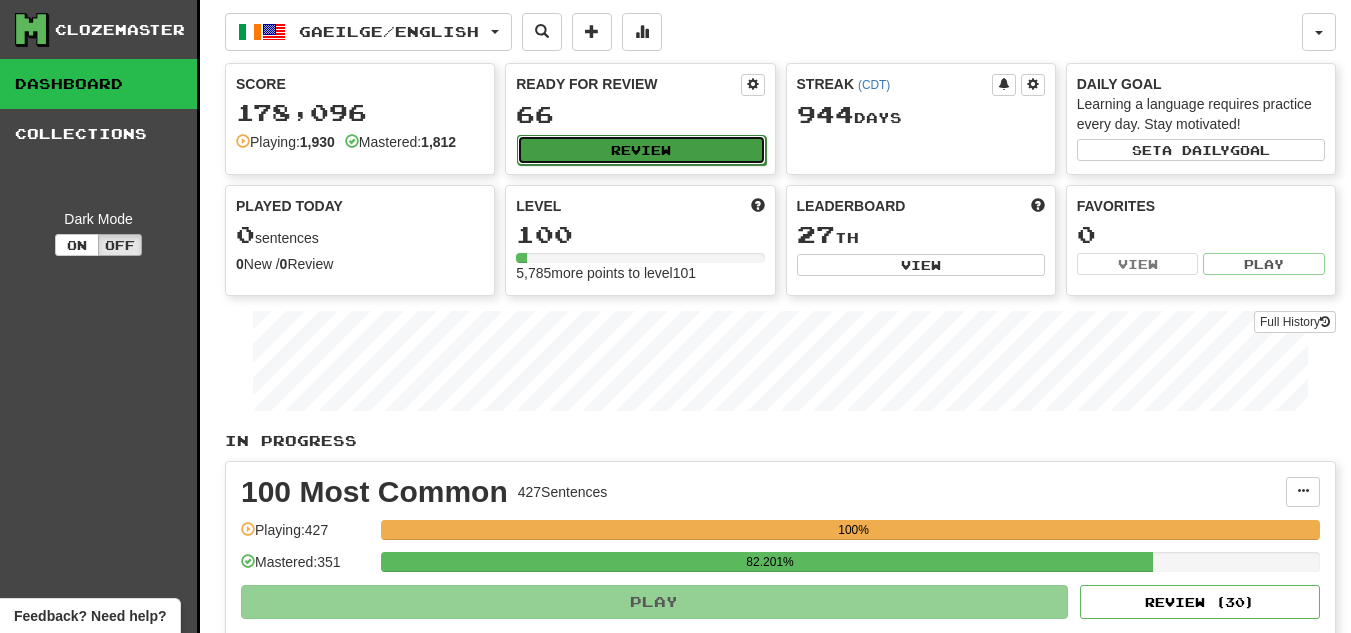 click on "Review" at bounding box center [641, 150] 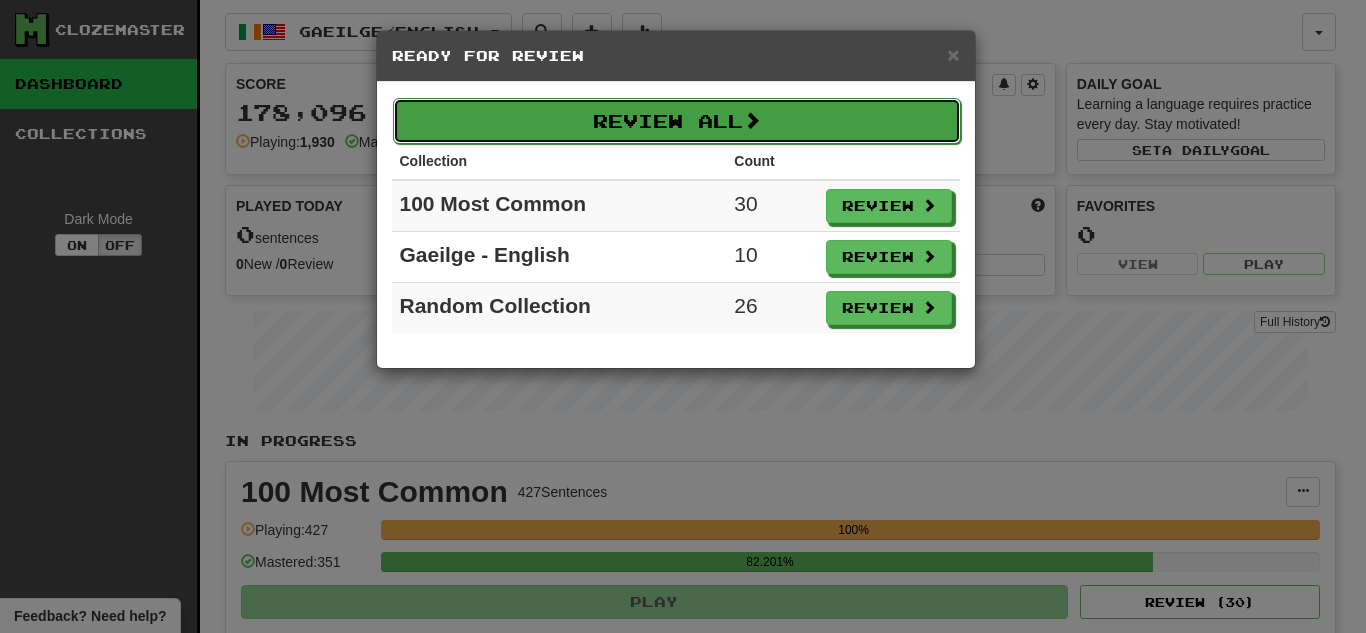 click on "Review All" at bounding box center (677, 121) 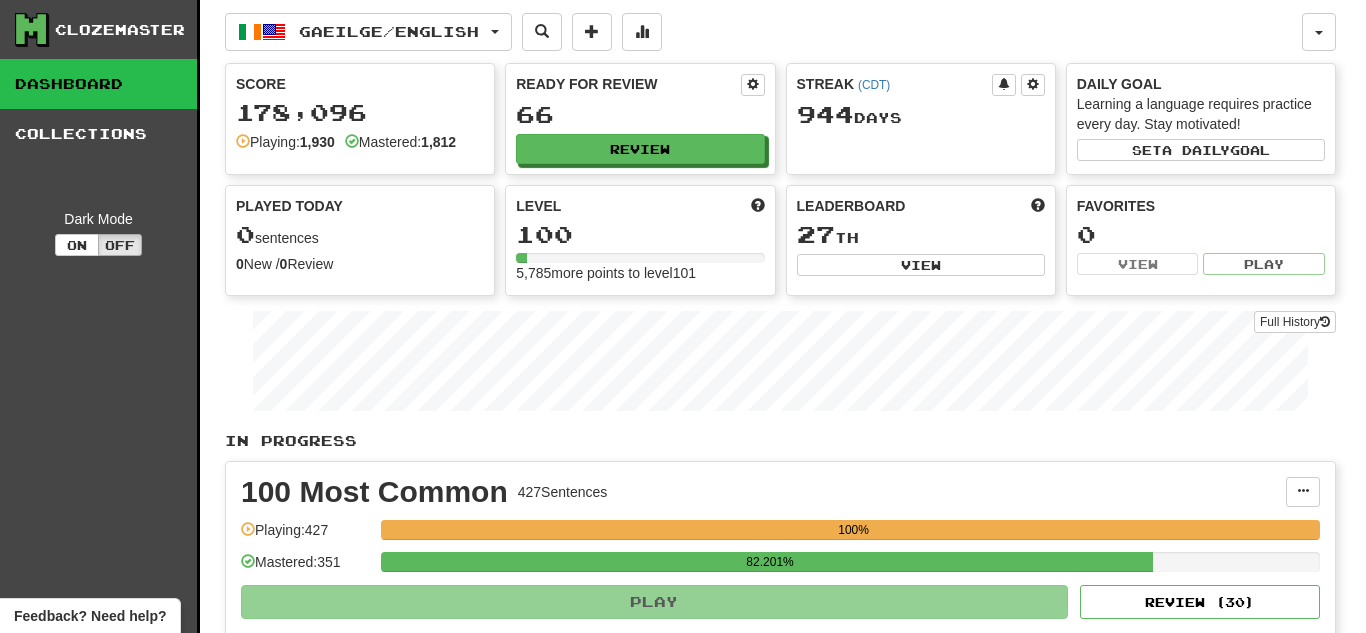select on "**" 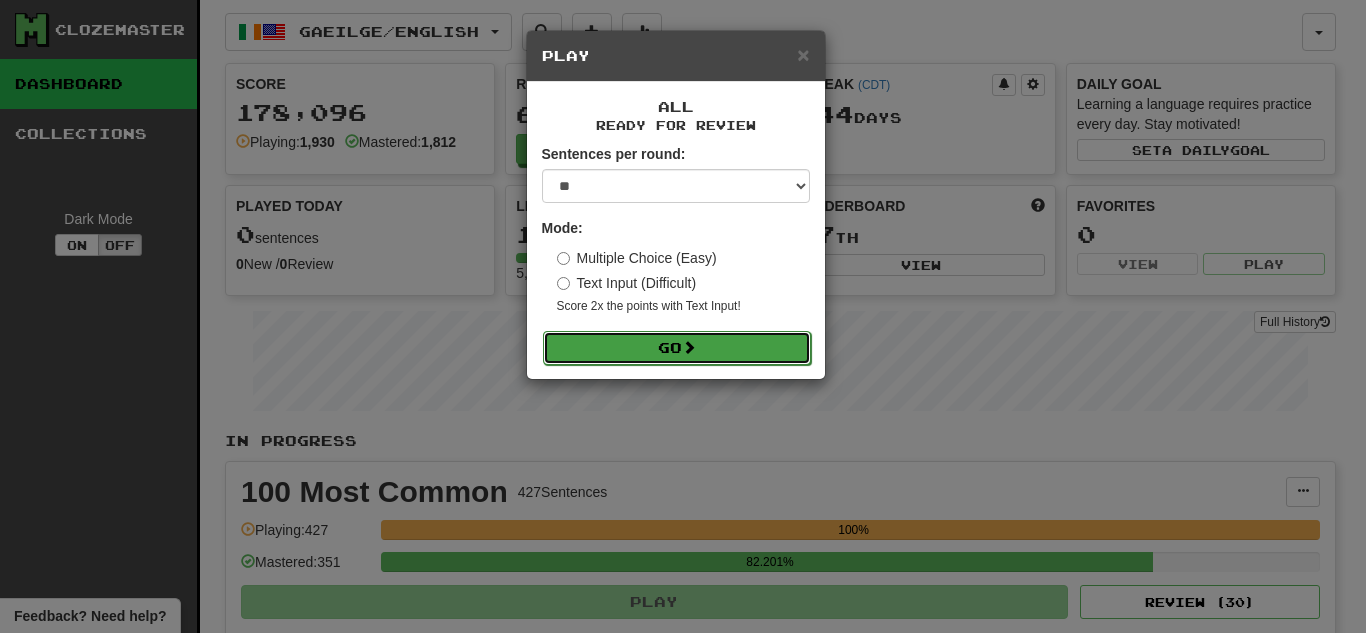 click on "Go" at bounding box center [677, 348] 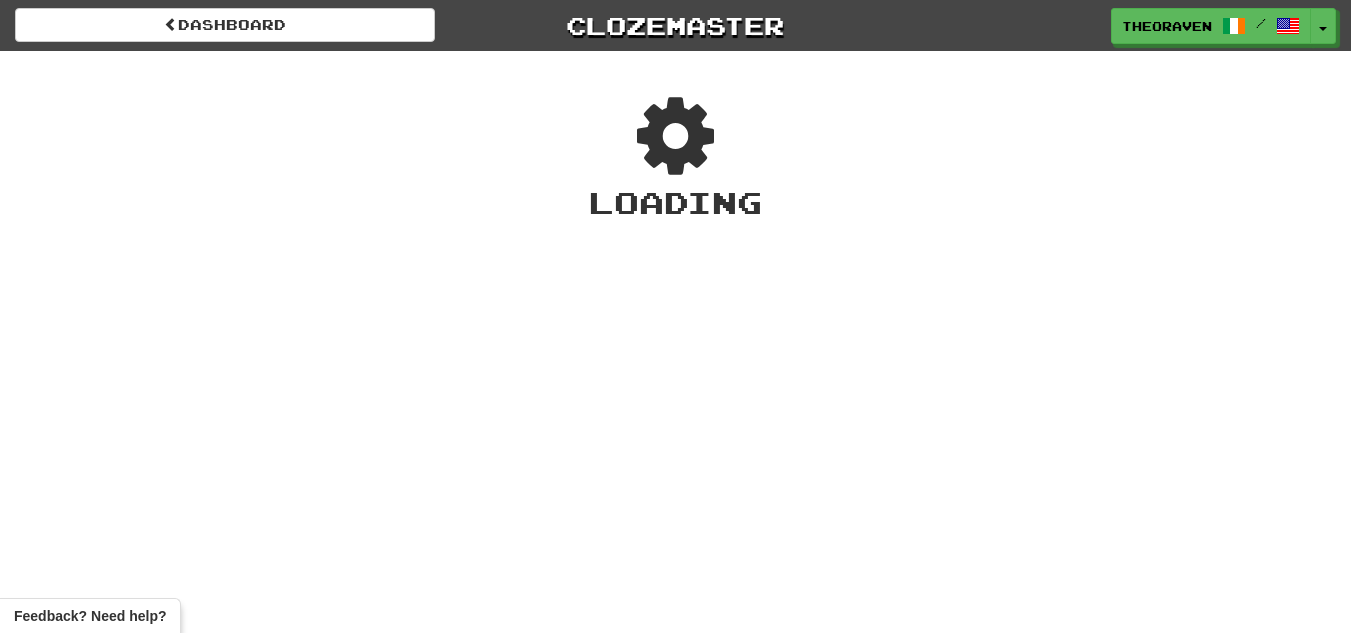 scroll, scrollTop: 0, scrollLeft: 0, axis: both 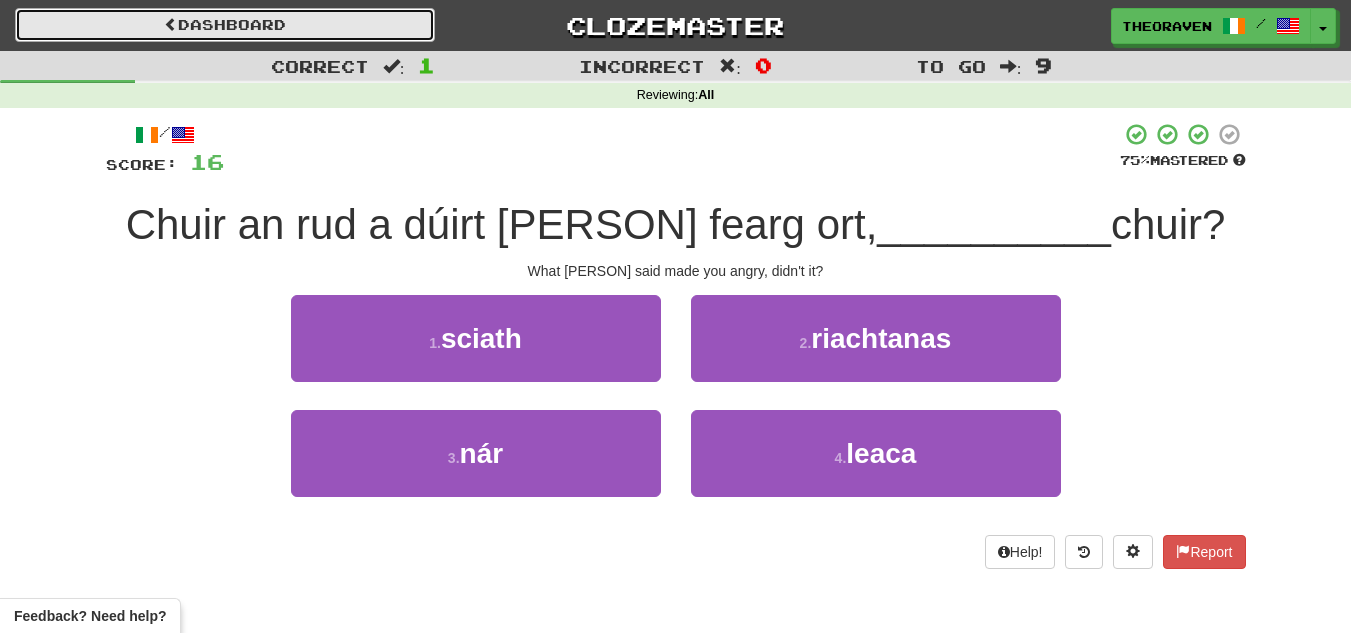 click on "Dashboard" at bounding box center [225, 25] 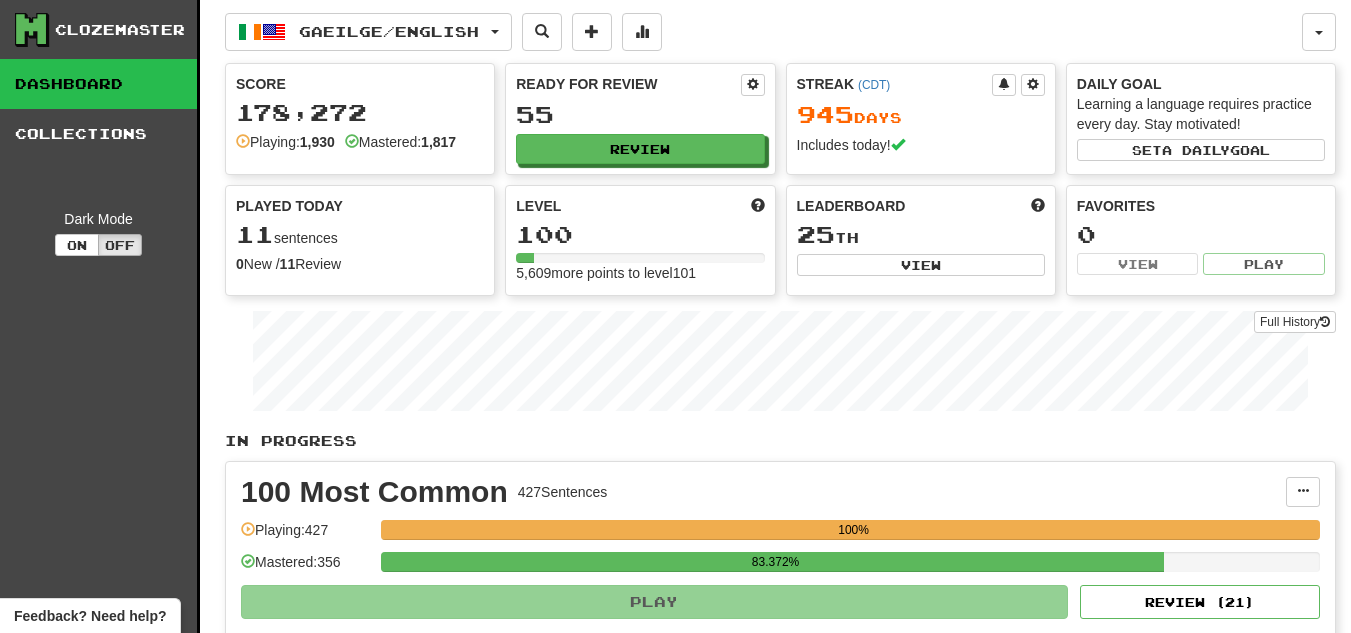 scroll, scrollTop: 0, scrollLeft: 0, axis: both 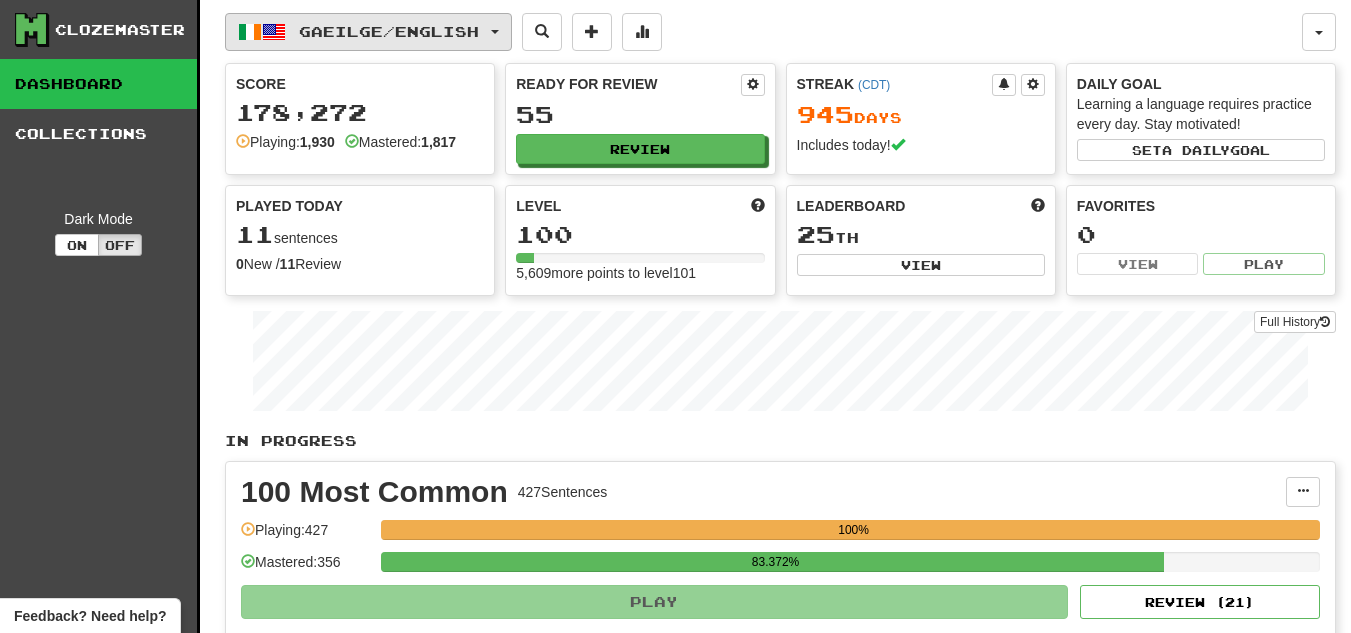 click on "Gaeilge  /  English" at bounding box center [368, 32] 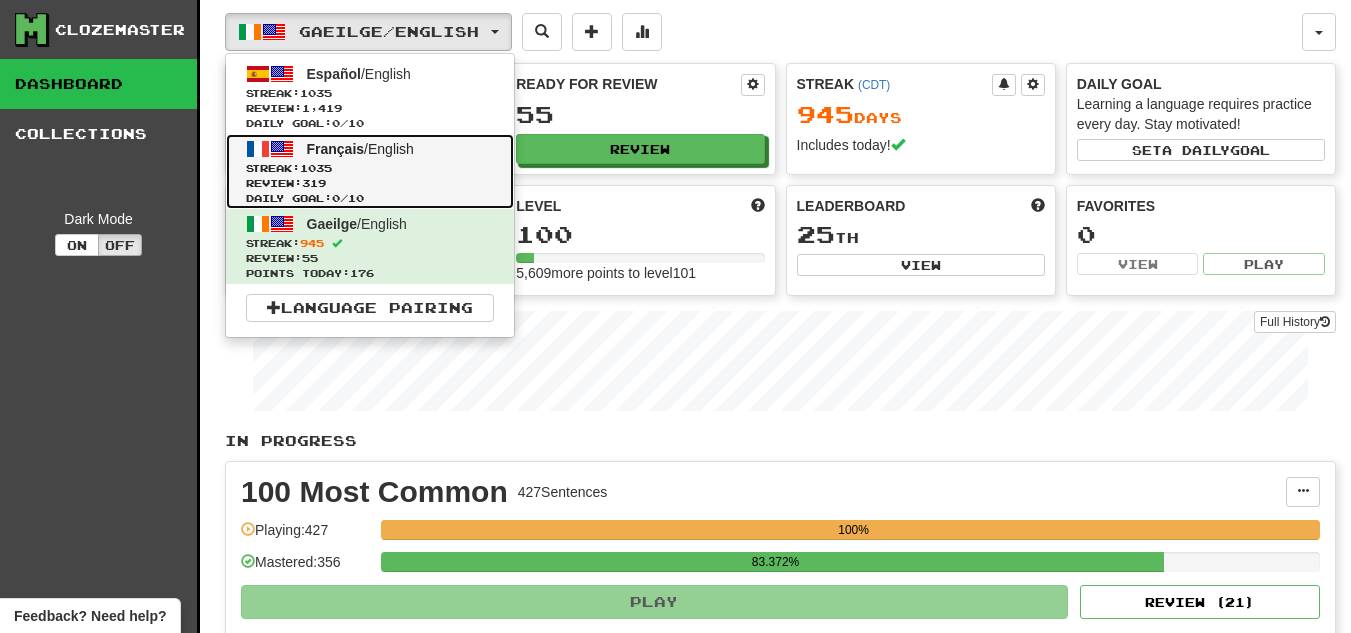 click on "Review:  319" at bounding box center [370, 183] 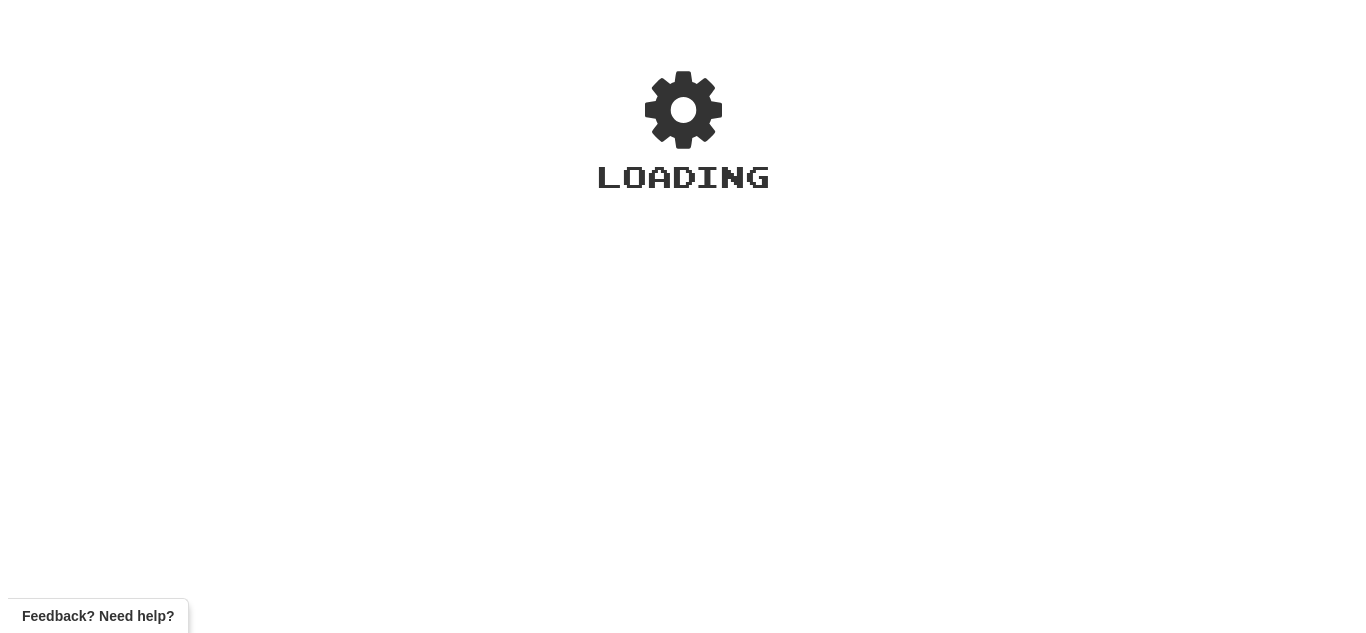 scroll, scrollTop: 0, scrollLeft: 0, axis: both 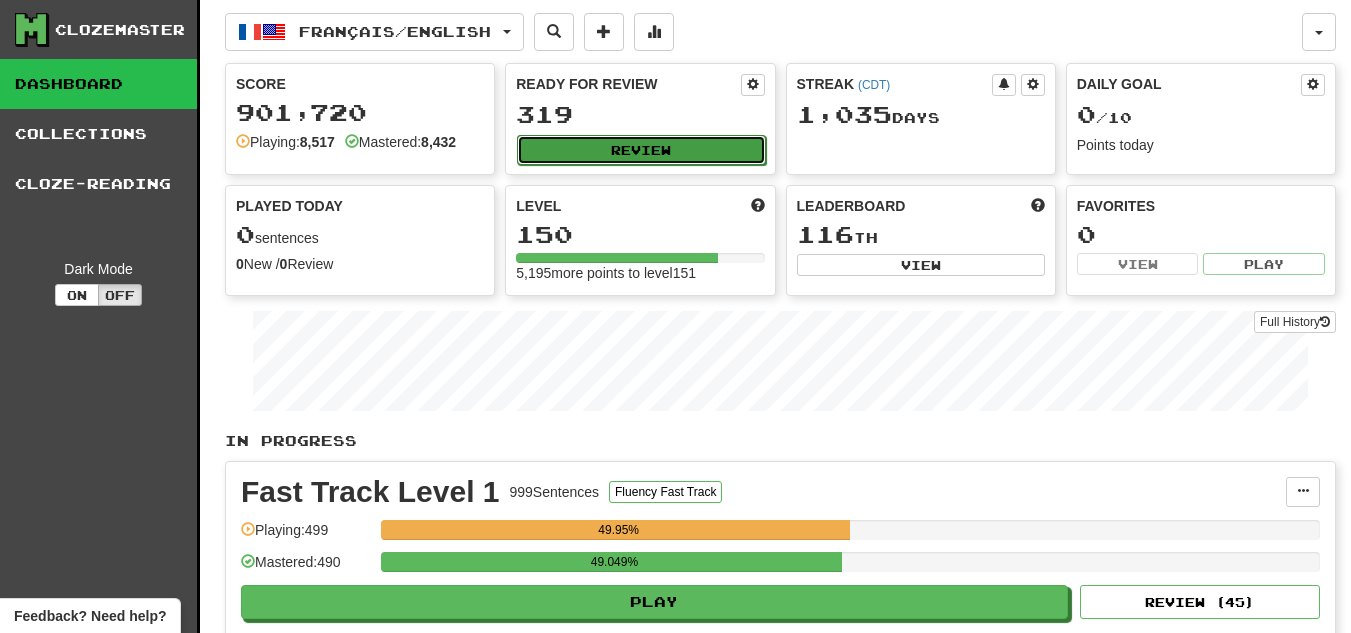 click on "Review" at bounding box center (641, 150) 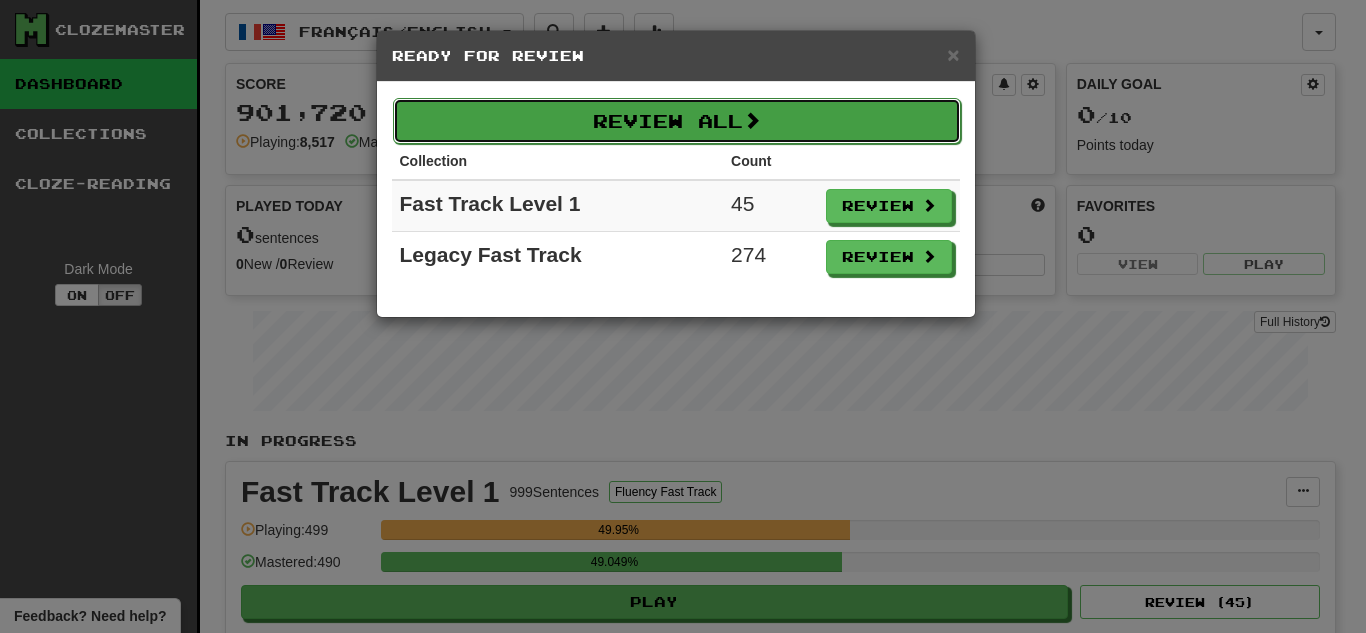 click on "Review All" at bounding box center (677, 121) 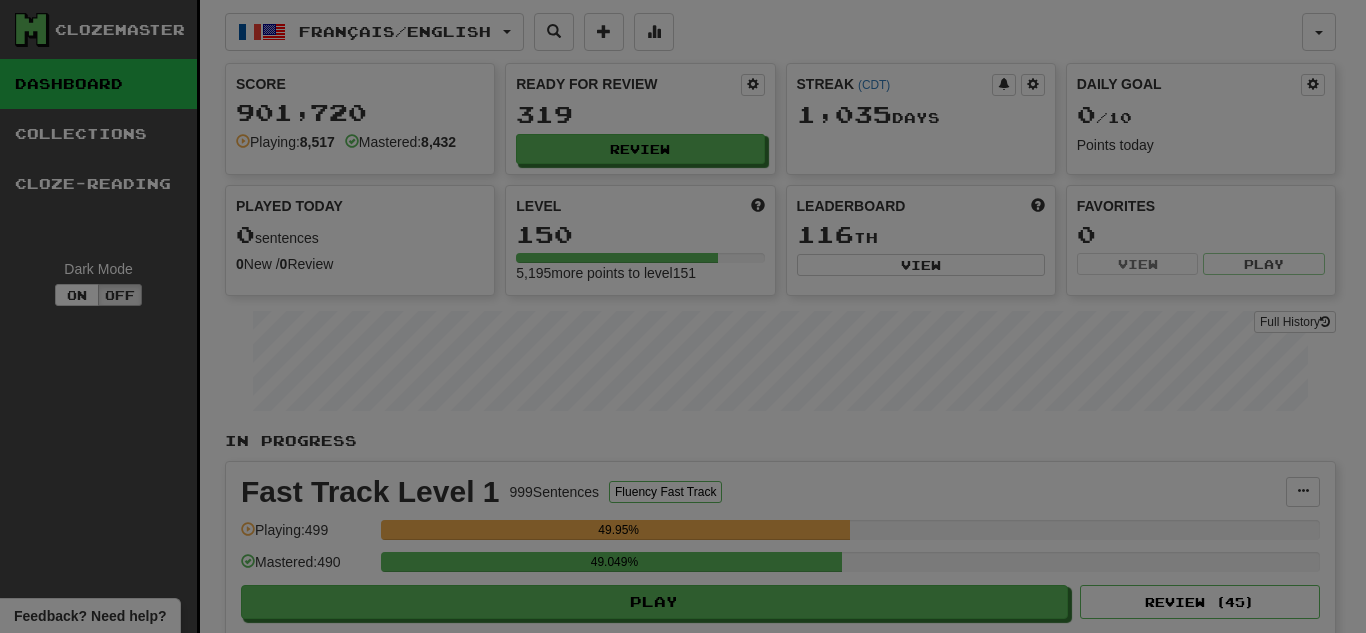 select on "**" 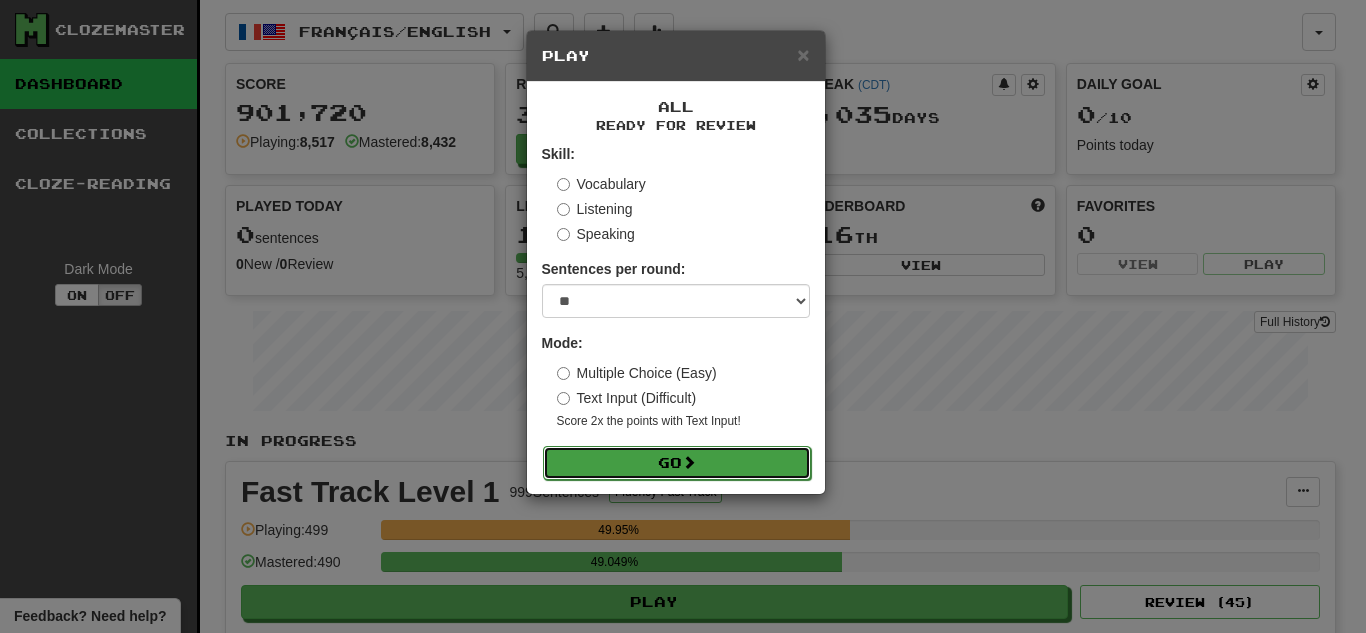 click on "Go" at bounding box center [677, 463] 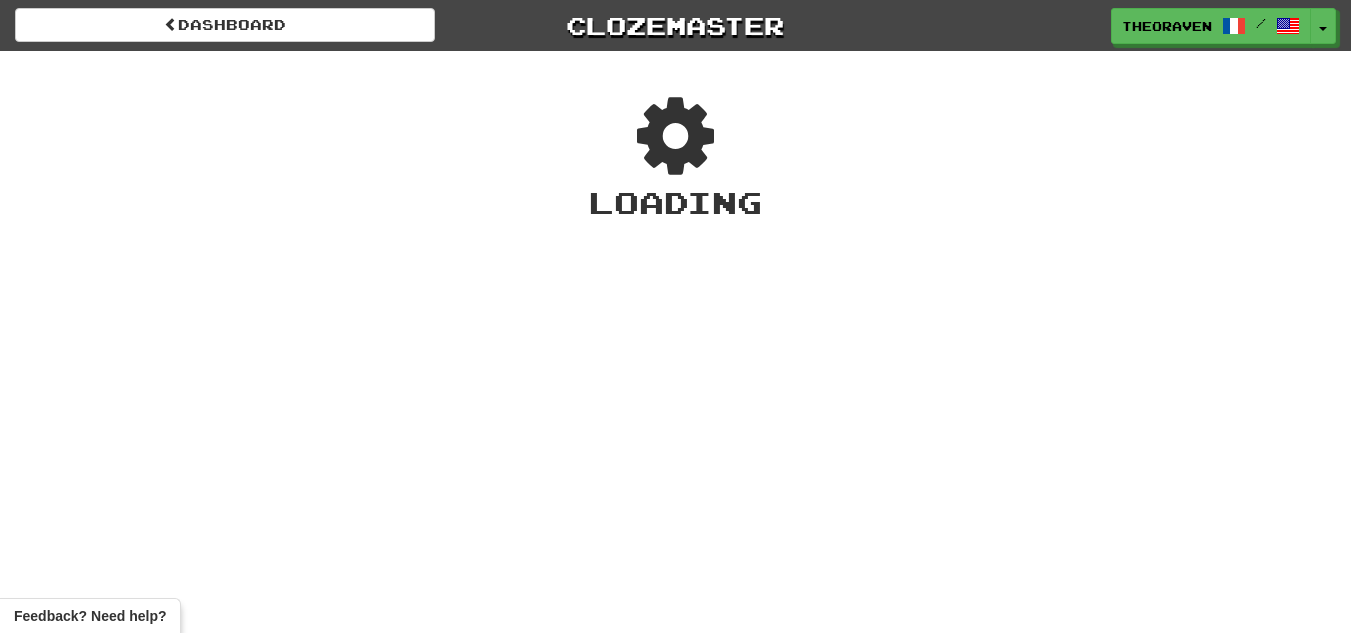 scroll, scrollTop: 0, scrollLeft: 0, axis: both 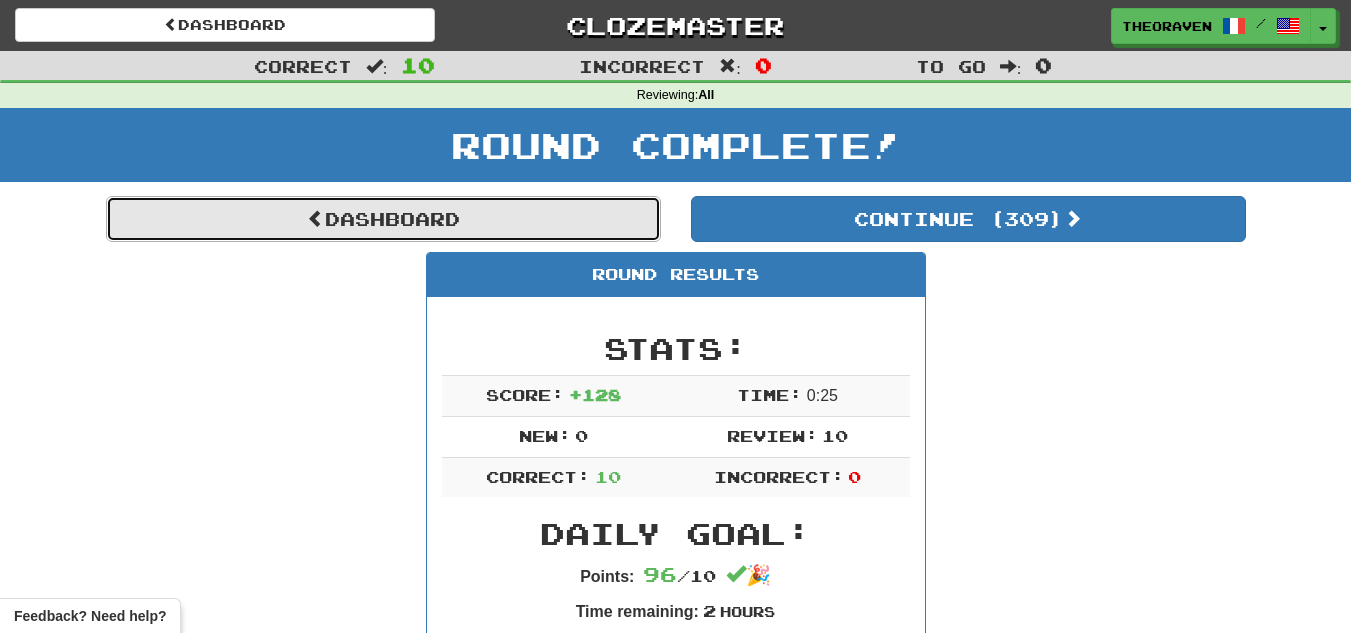 click on "Dashboard" at bounding box center (383, 219) 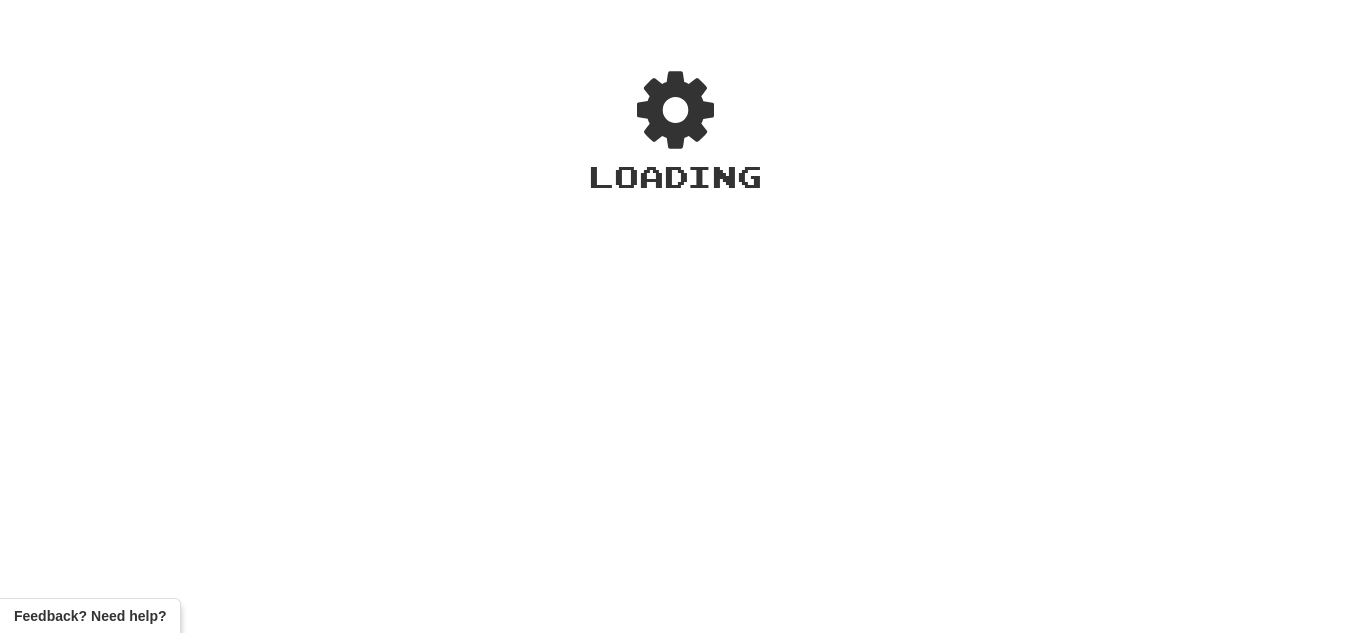 scroll, scrollTop: 0, scrollLeft: 0, axis: both 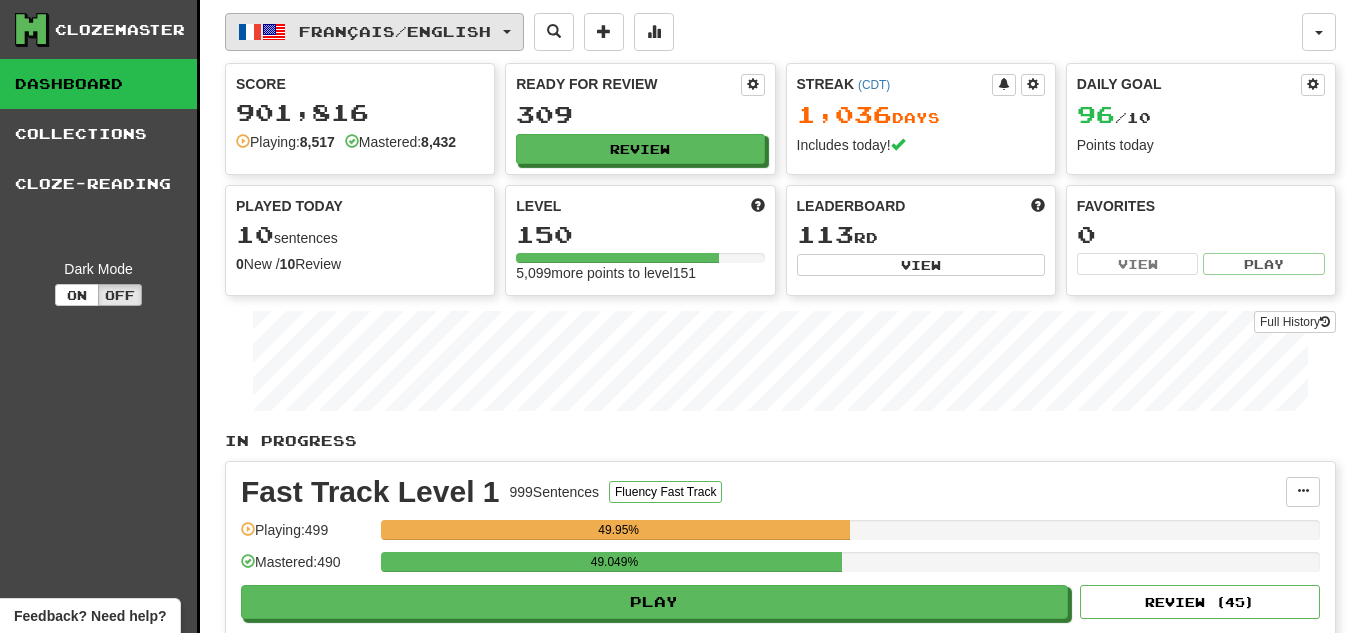 click on "Français  /  English" at bounding box center (374, 32) 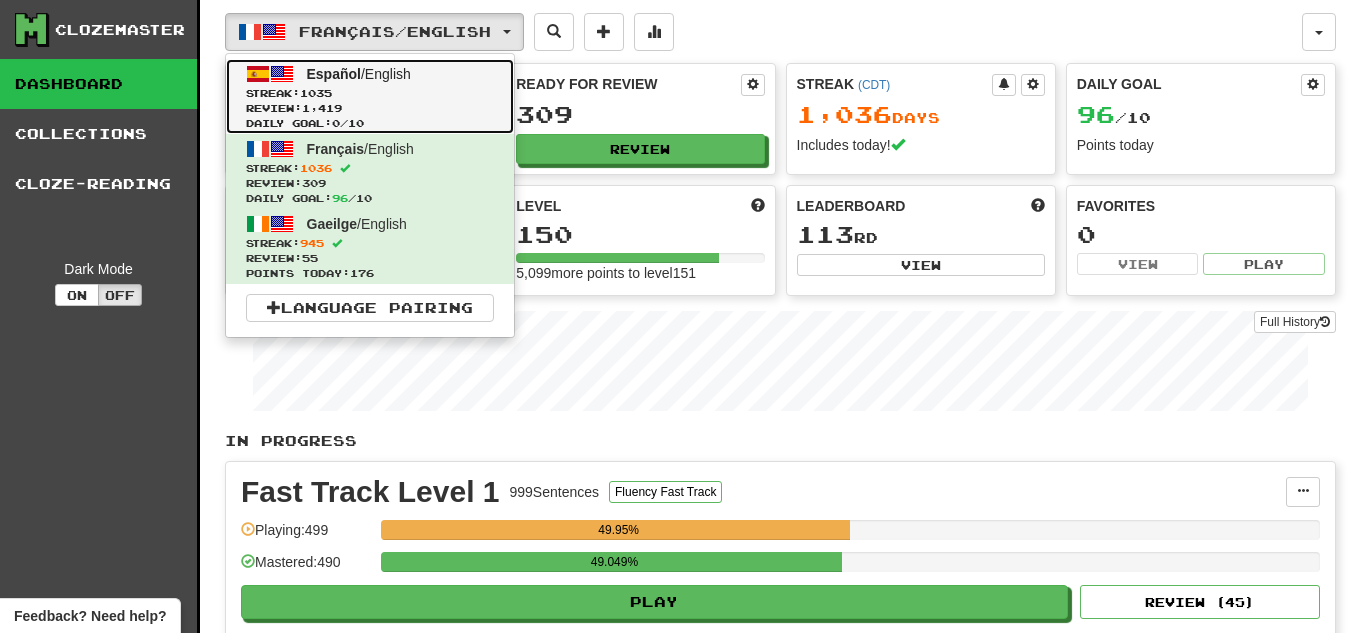 click on "Review:  1,419" at bounding box center [370, 108] 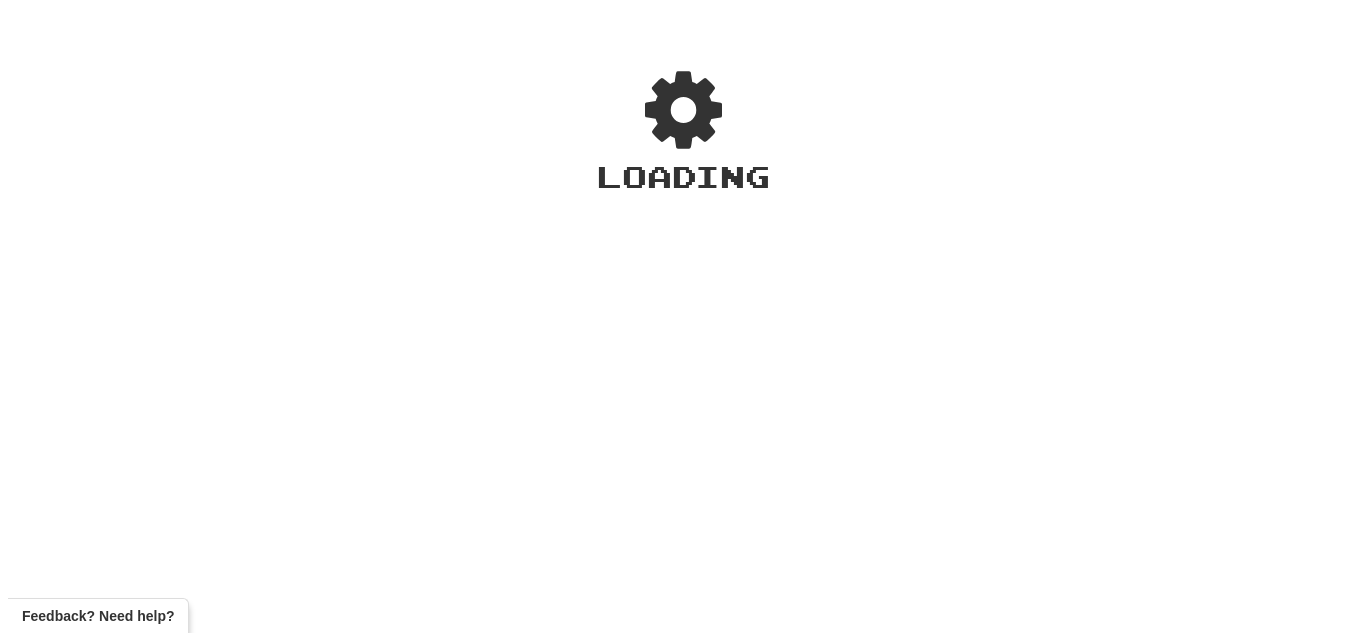 scroll, scrollTop: 0, scrollLeft: 0, axis: both 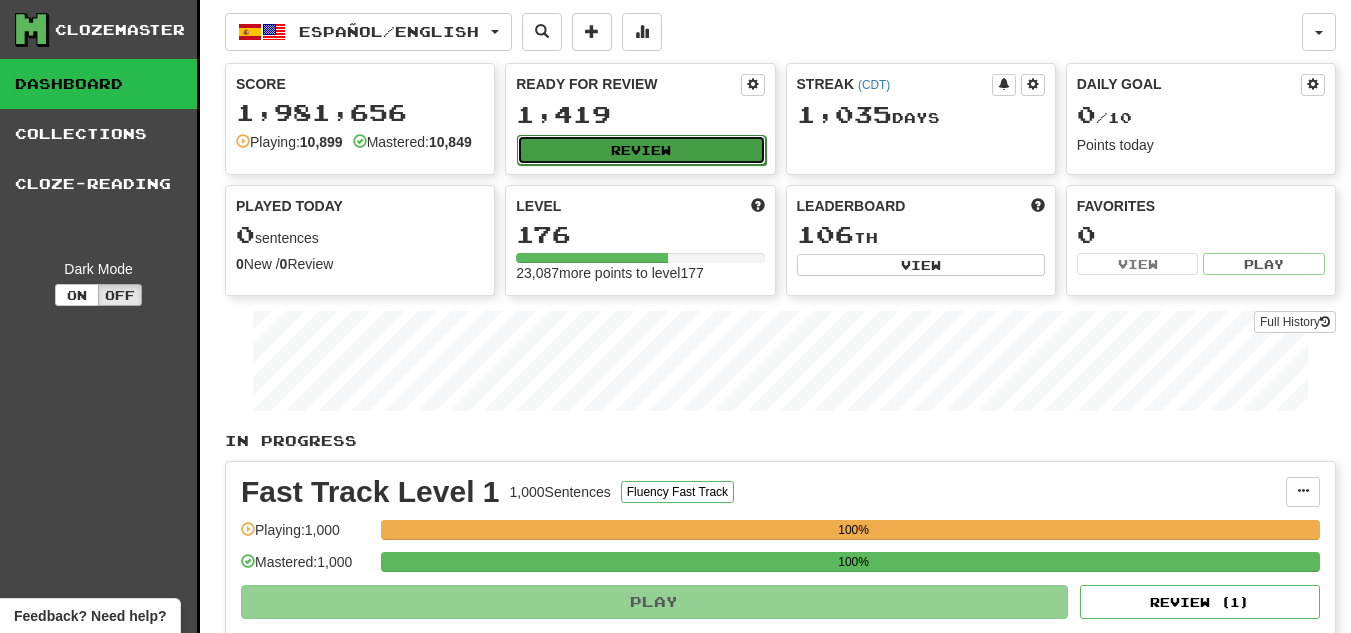 click on "Review" at bounding box center (641, 150) 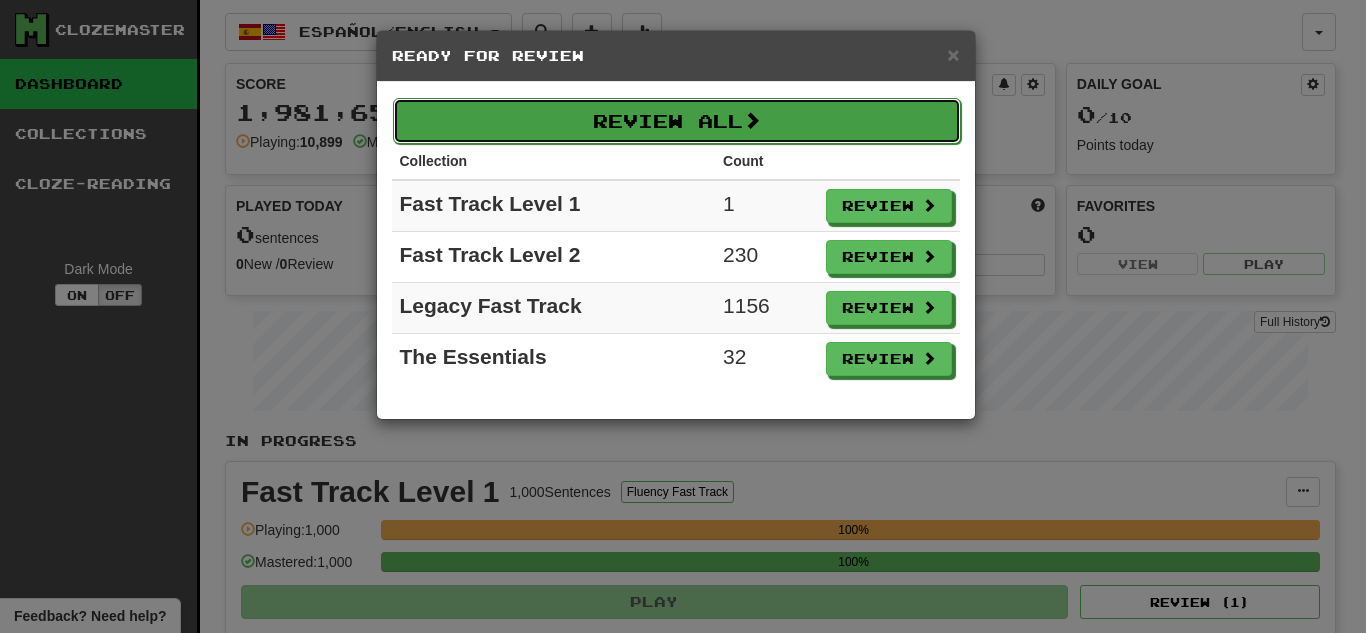 click on "Review All" at bounding box center (677, 121) 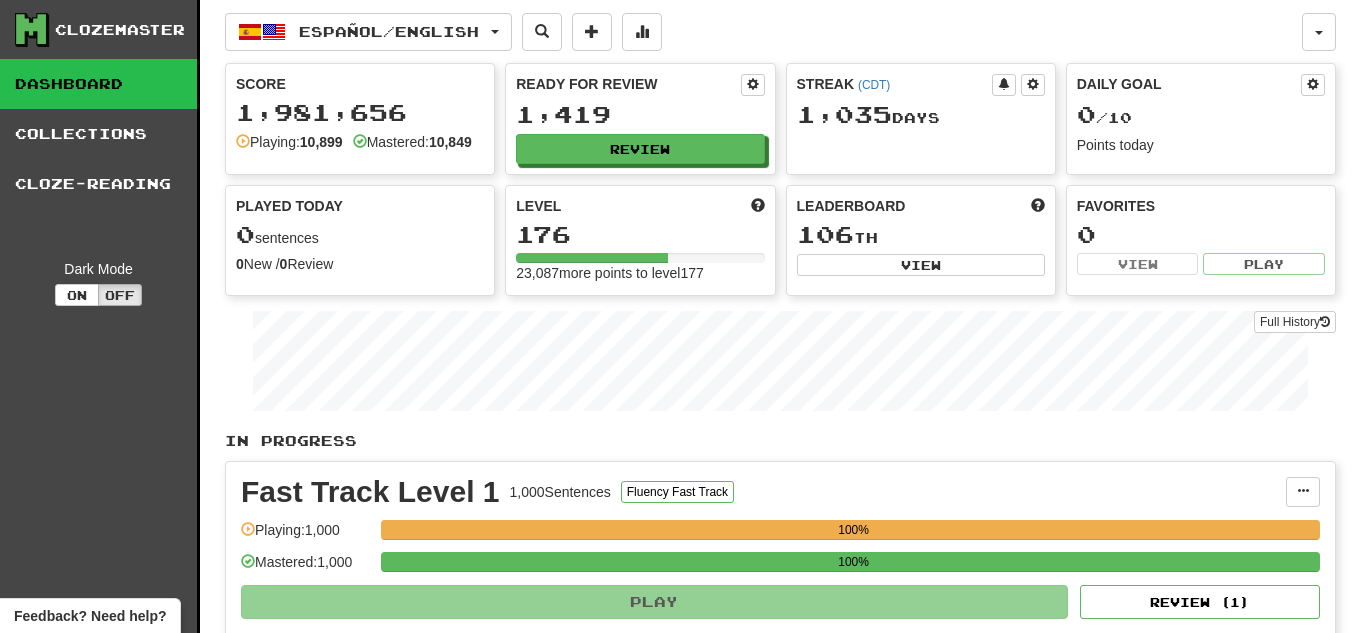 select on "**" 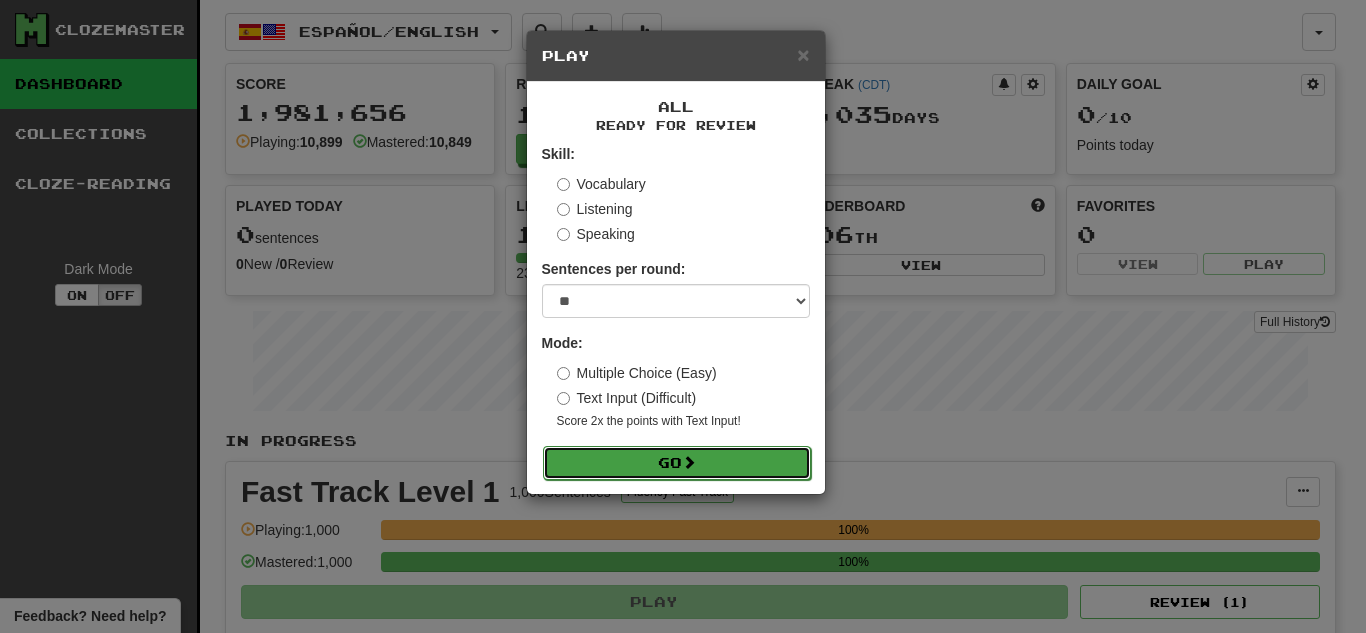 click on "Go" at bounding box center (677, 463) 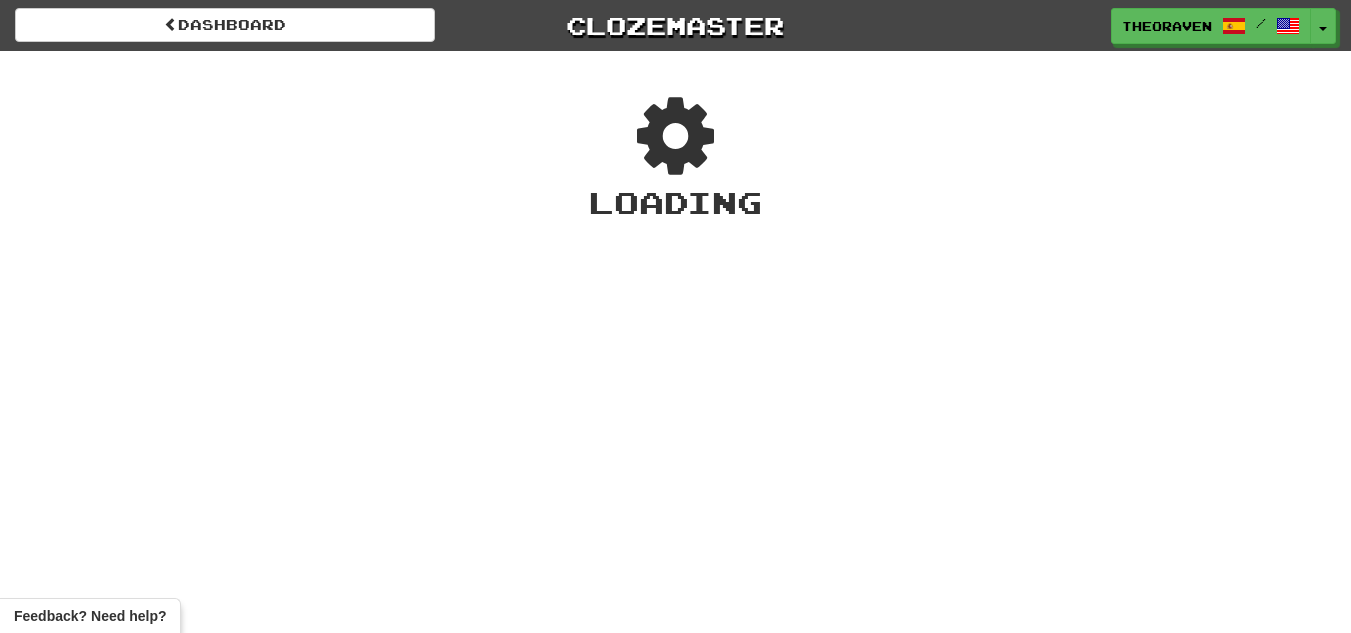 scroll, scrollTop: 0, scrollLeft: 0, axis: both 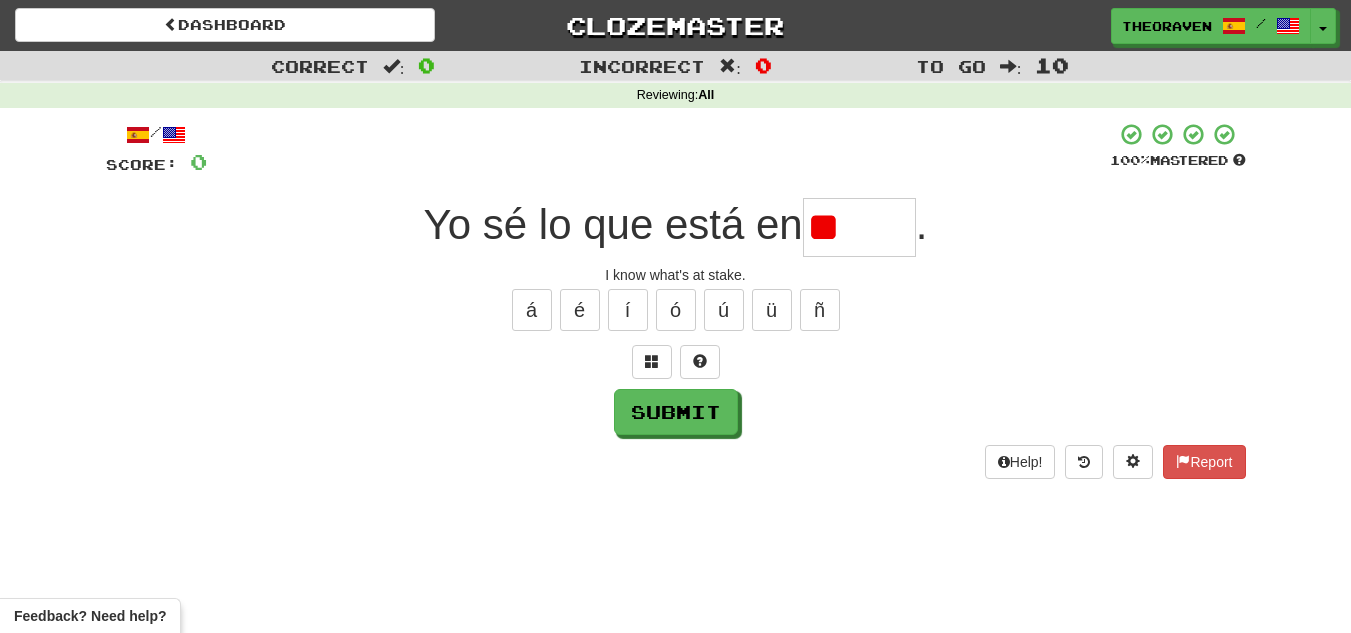 type on "*" 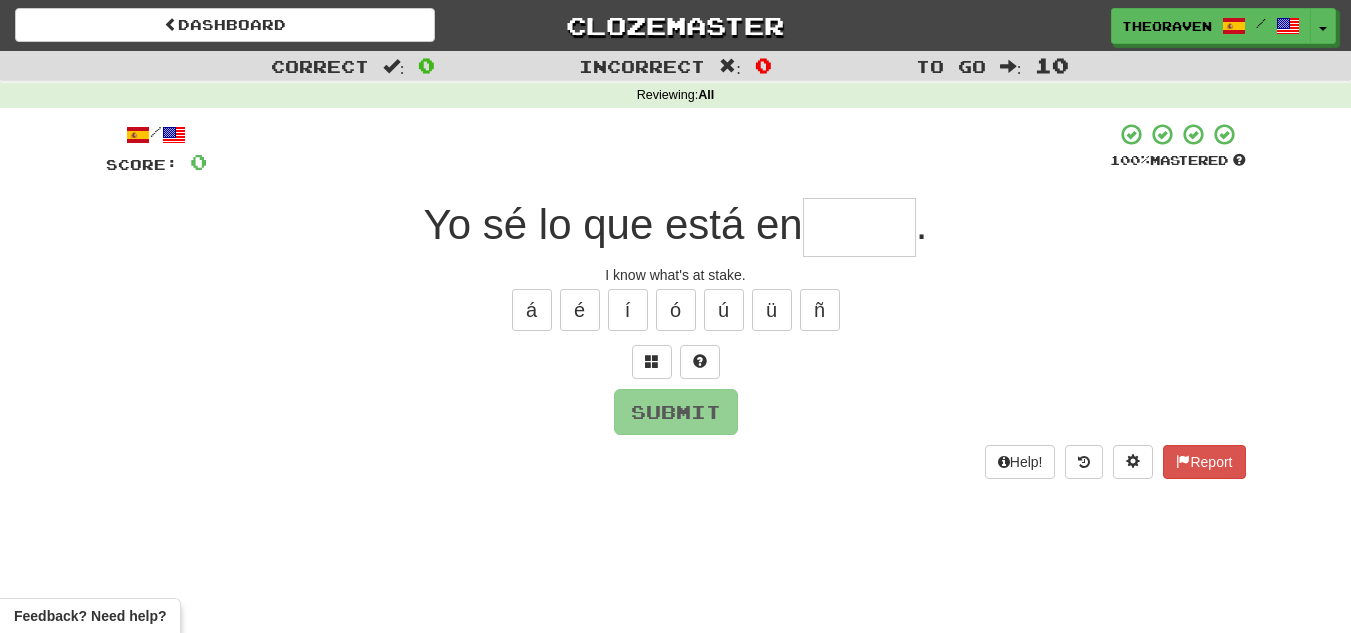 type on "*" 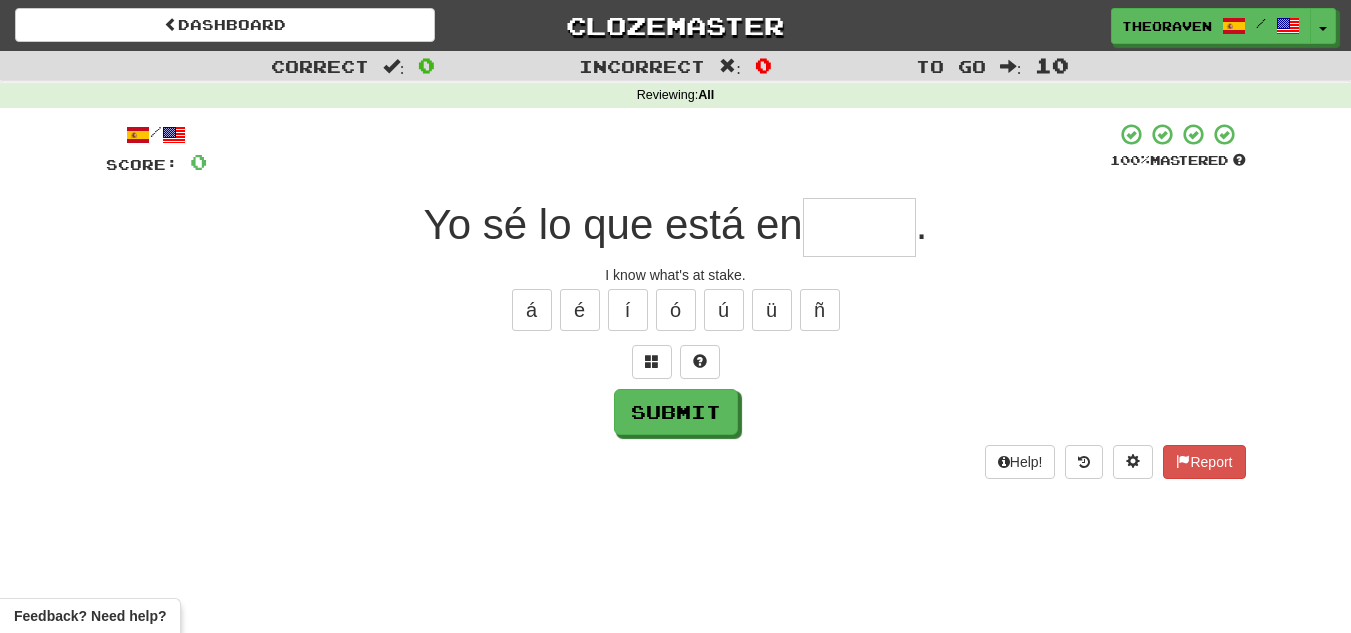 type on "*" 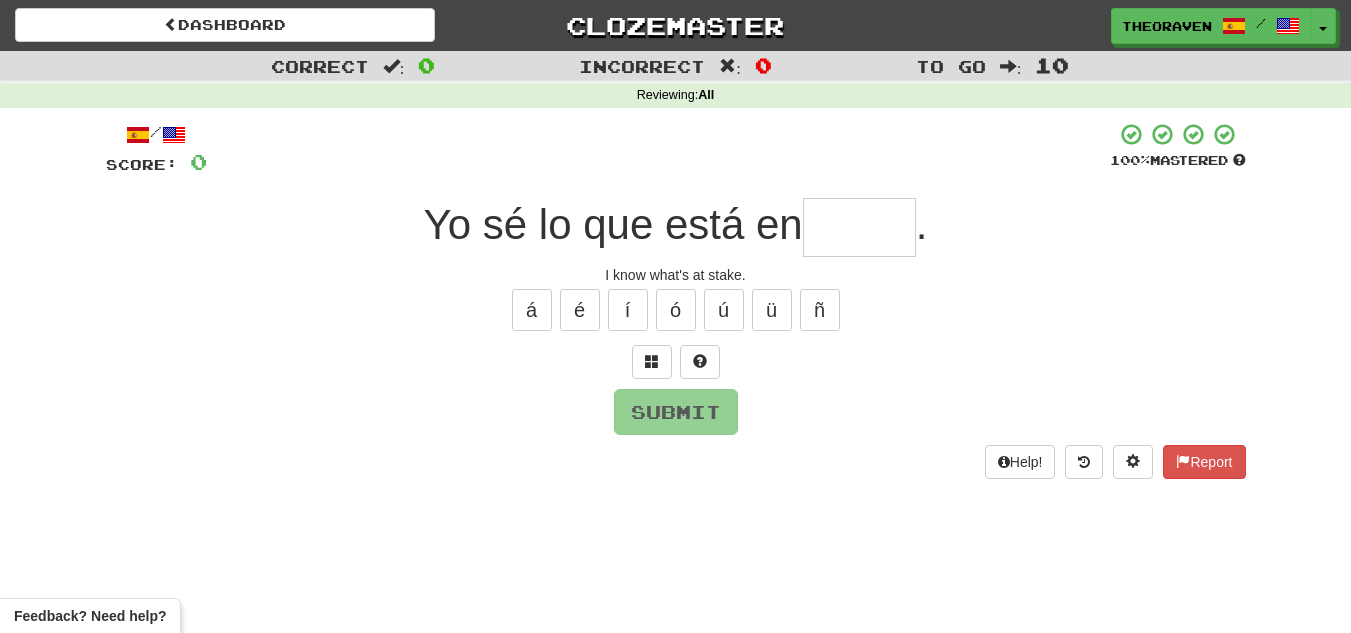 type on "*" 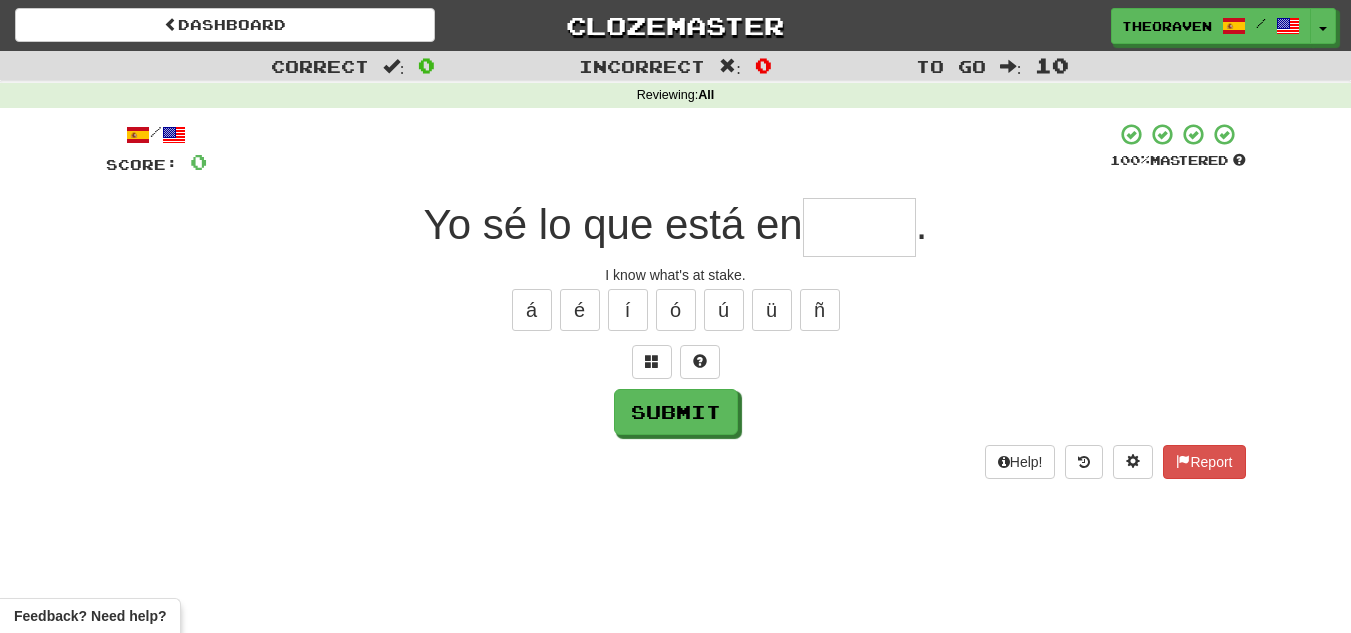 type on "*" 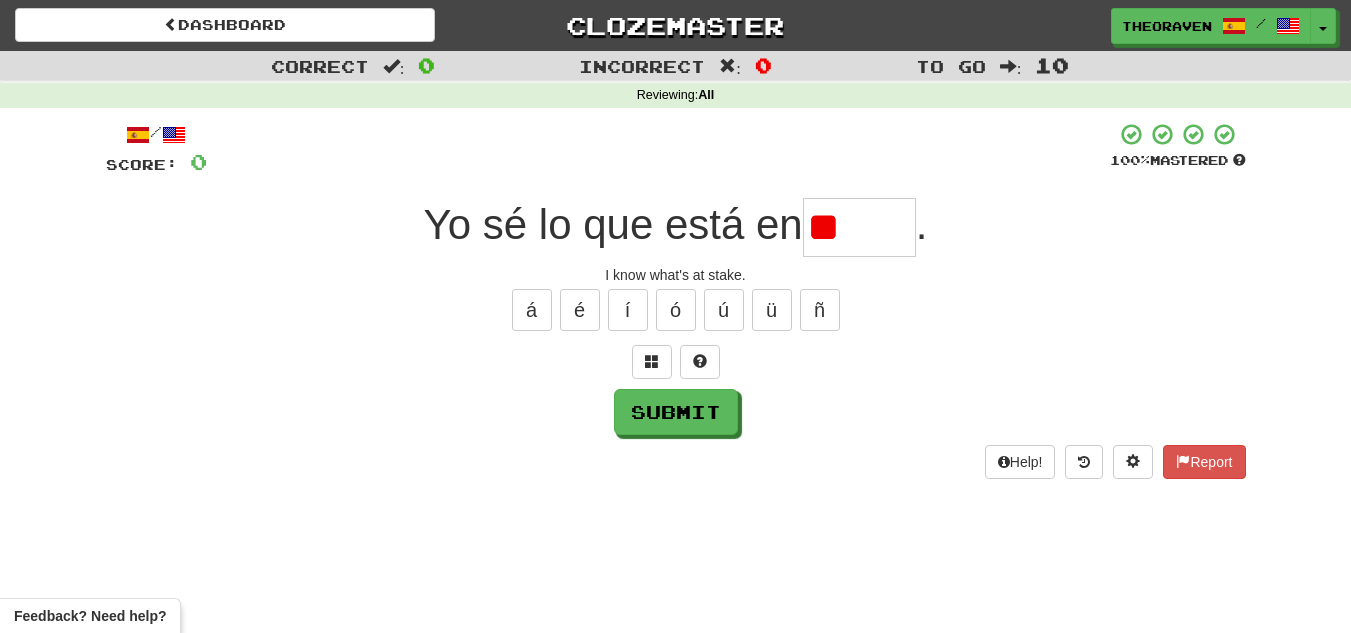 type on "*" 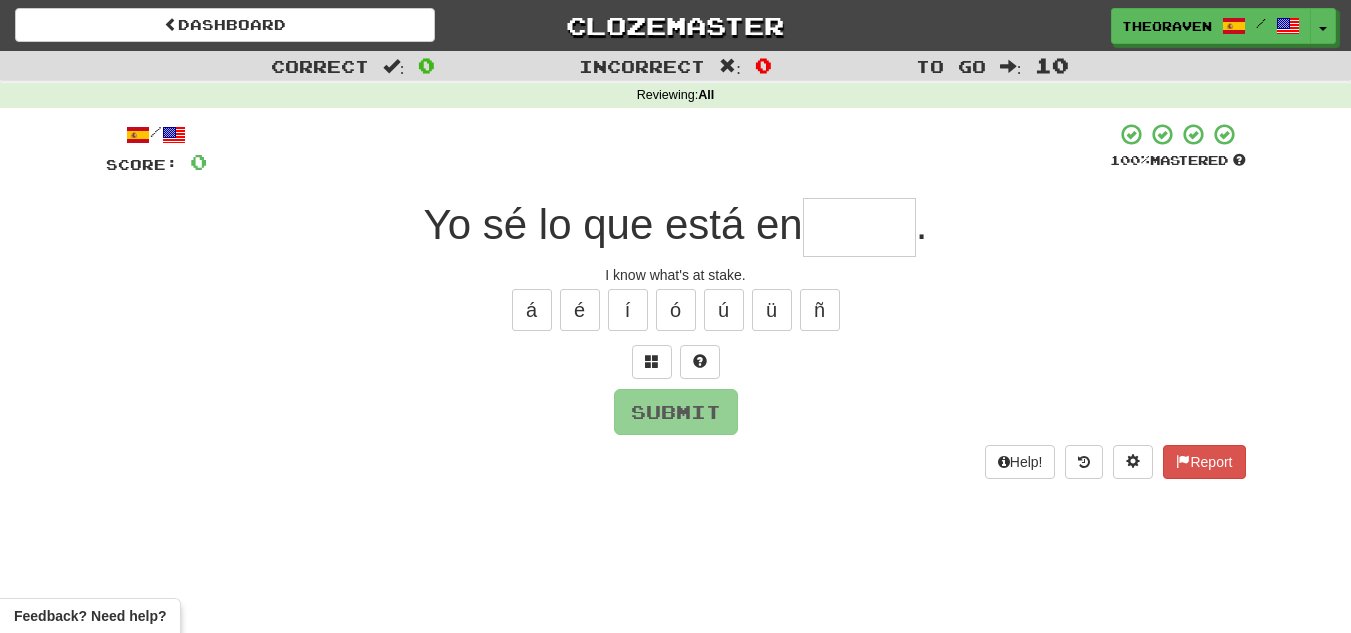 type on "*" 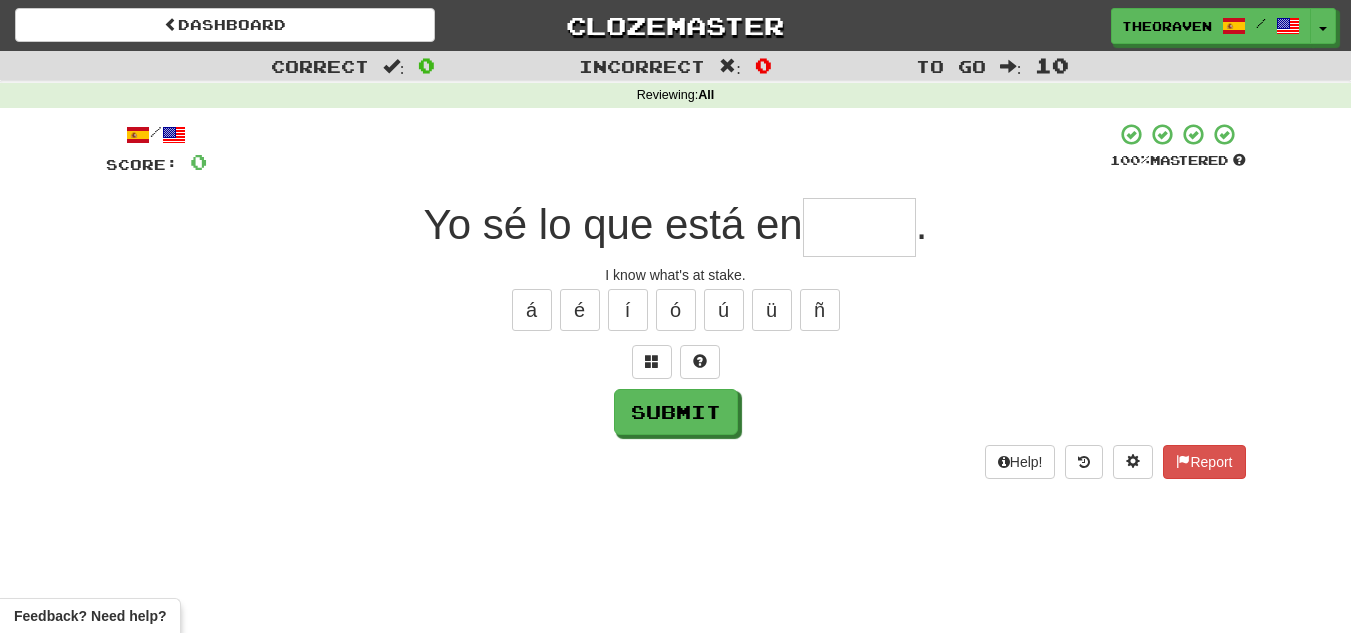 type on "*" 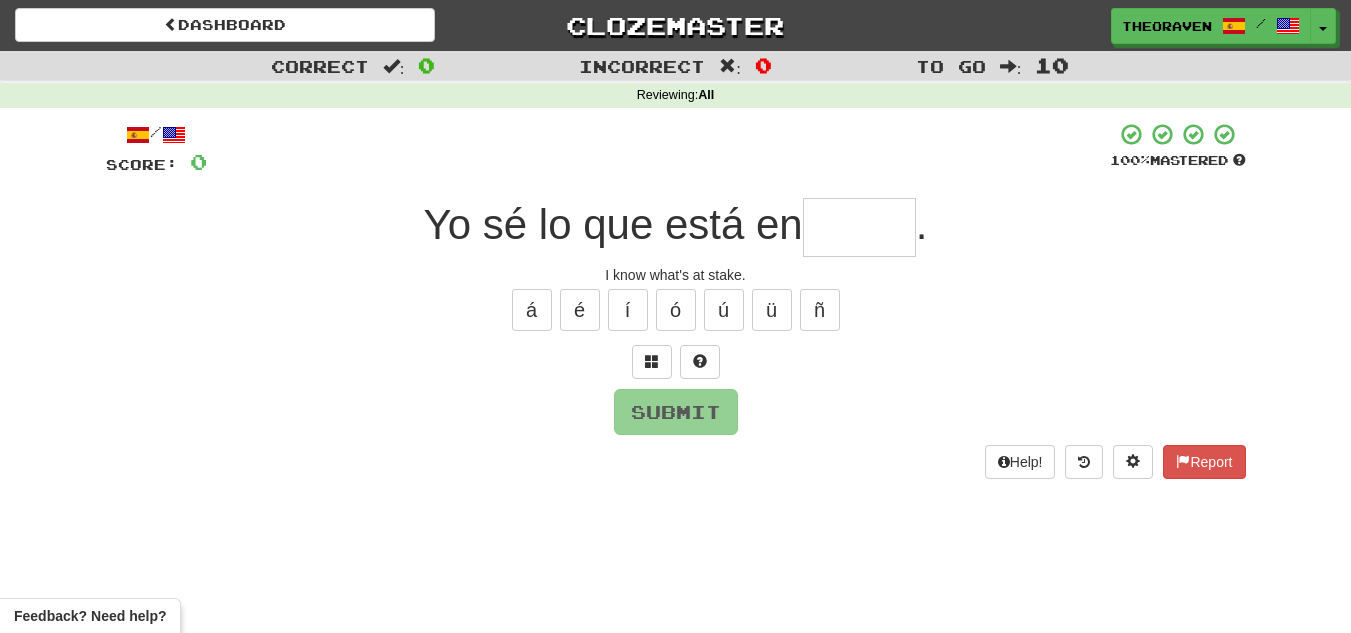 type on "*" 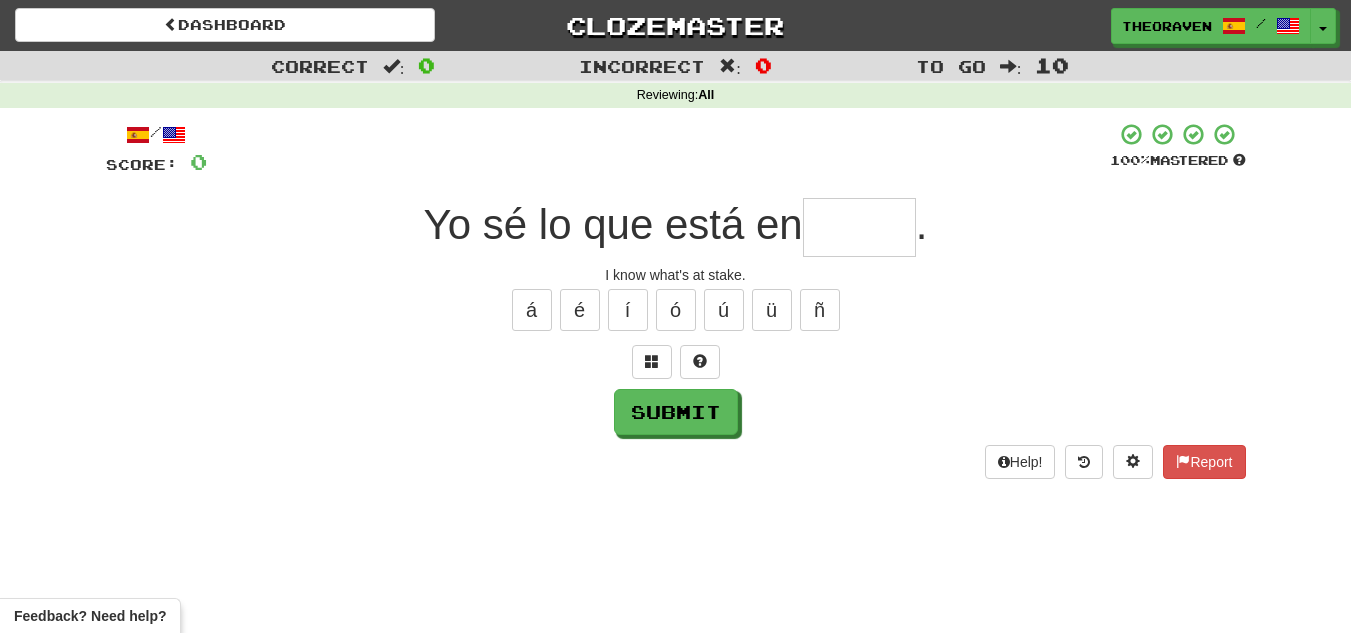 type on "*" 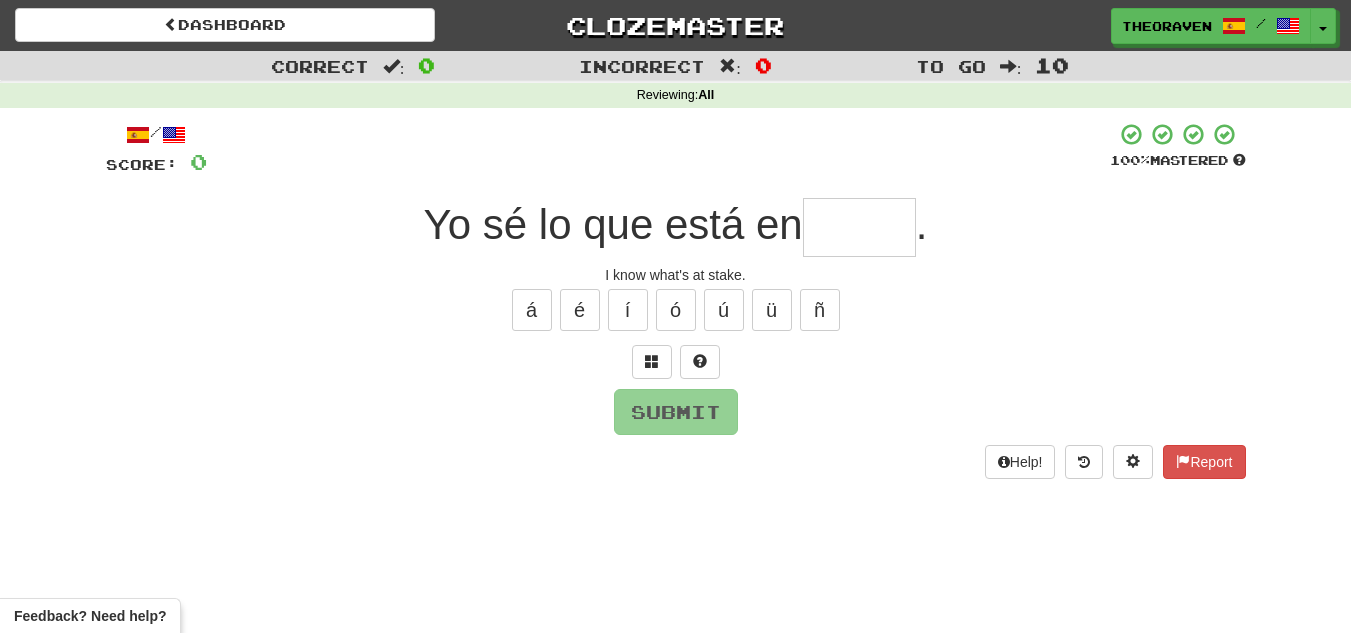 type on "*" 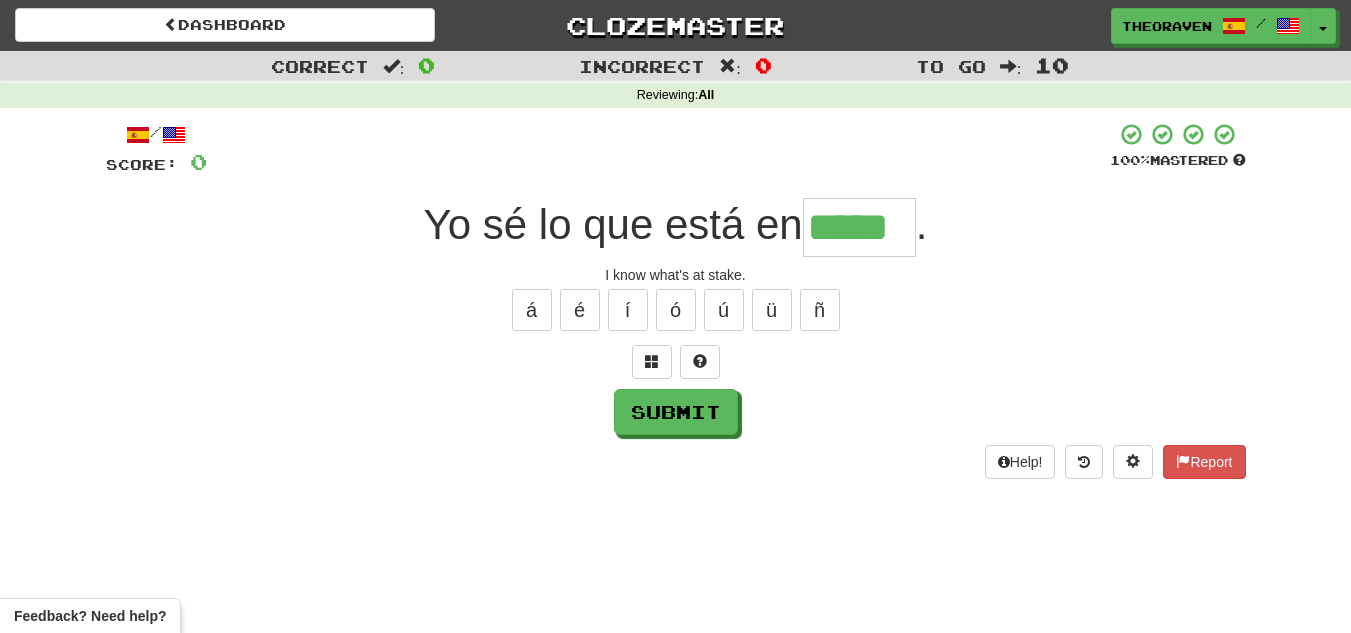 type on "*****" 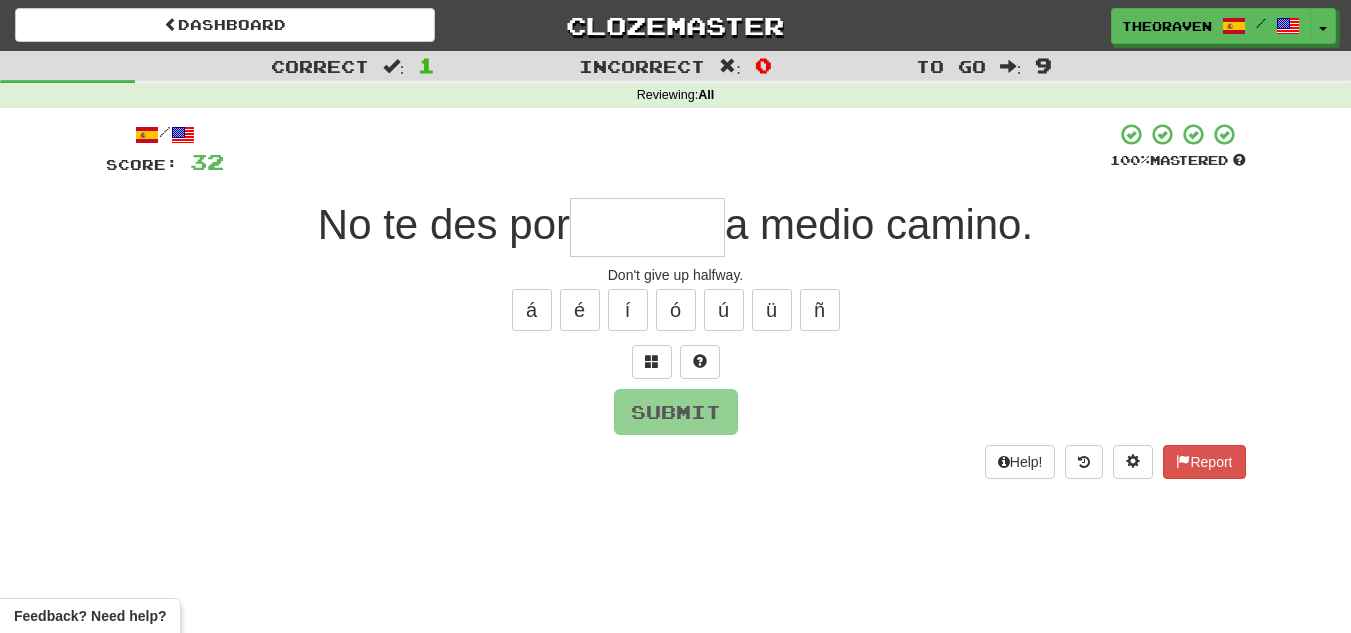 type on "*" 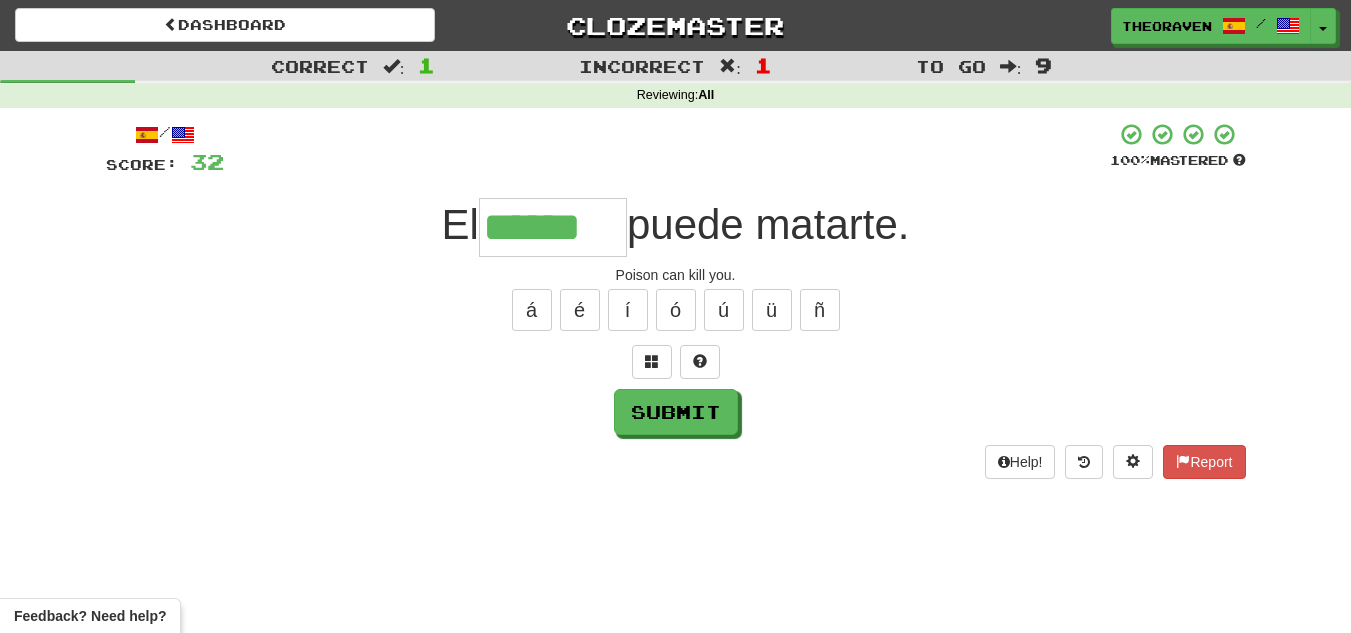 type on "******" 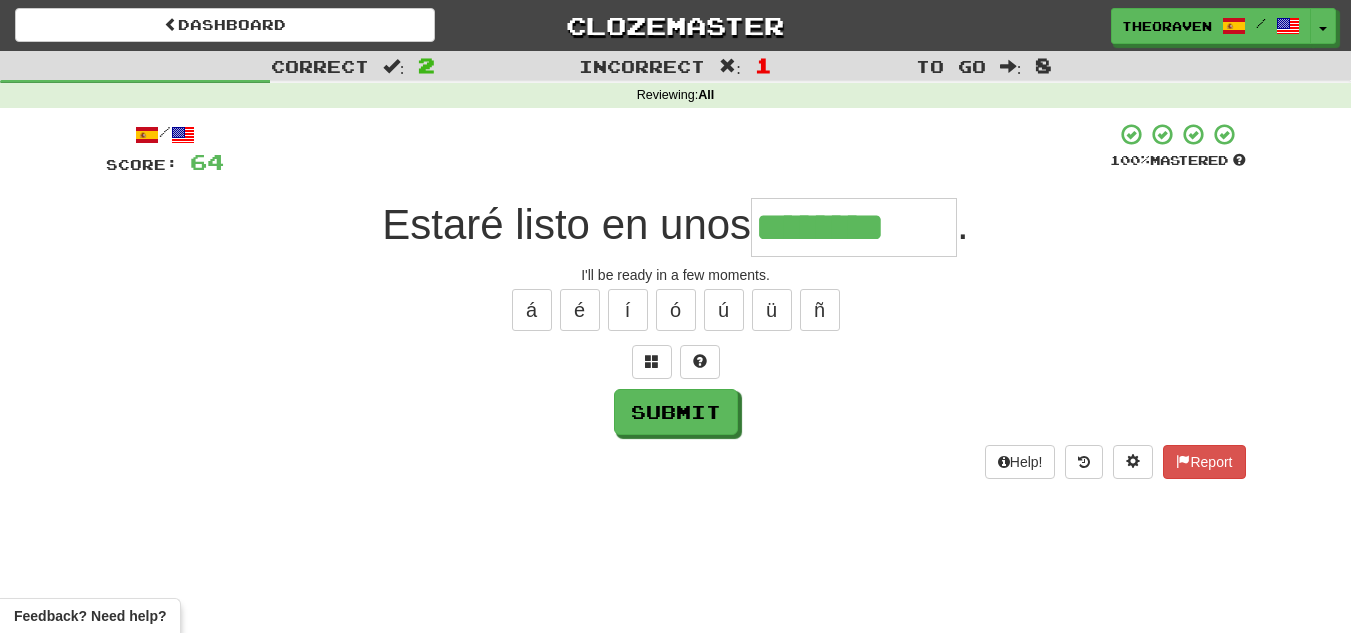 type on "********" 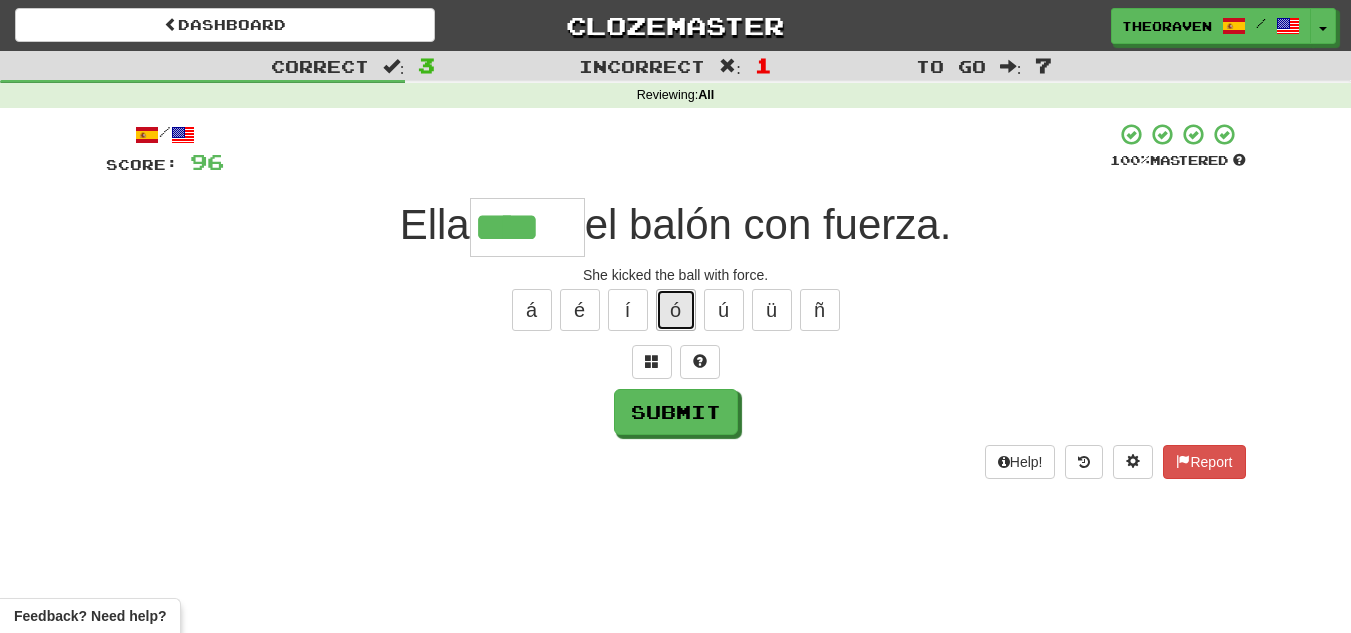 click on "ó" at bounding box center (676, 310) 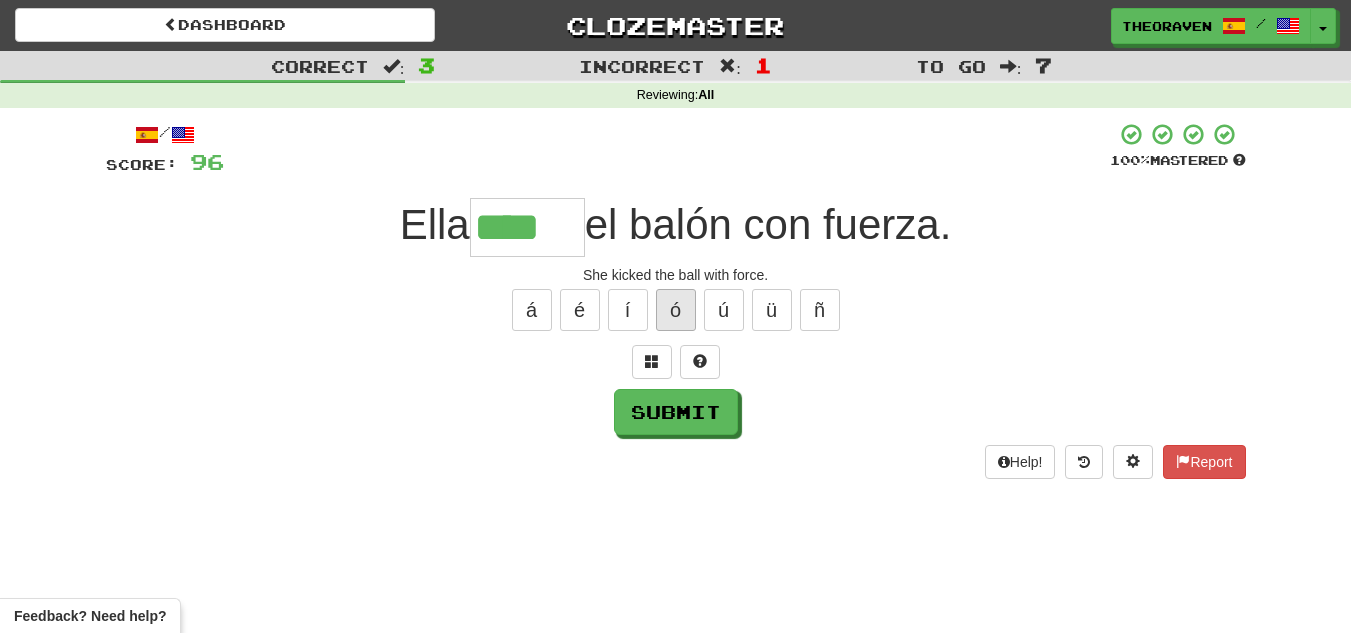 type on "*****" 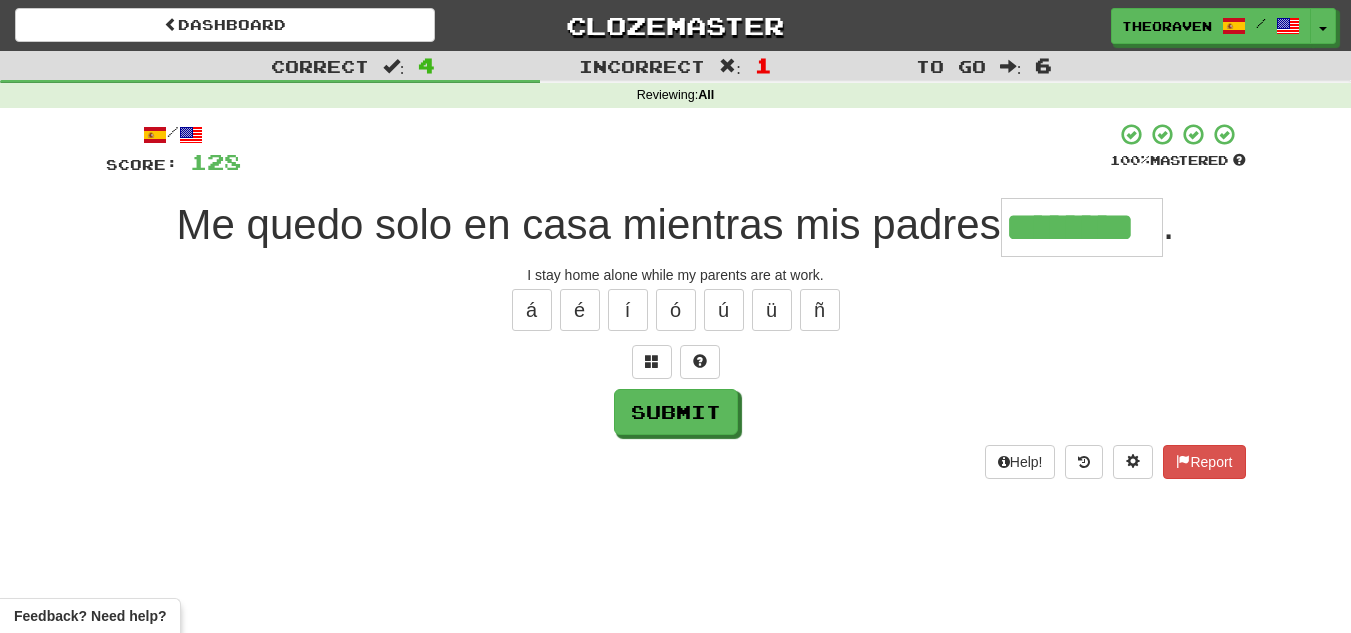 type on "********" 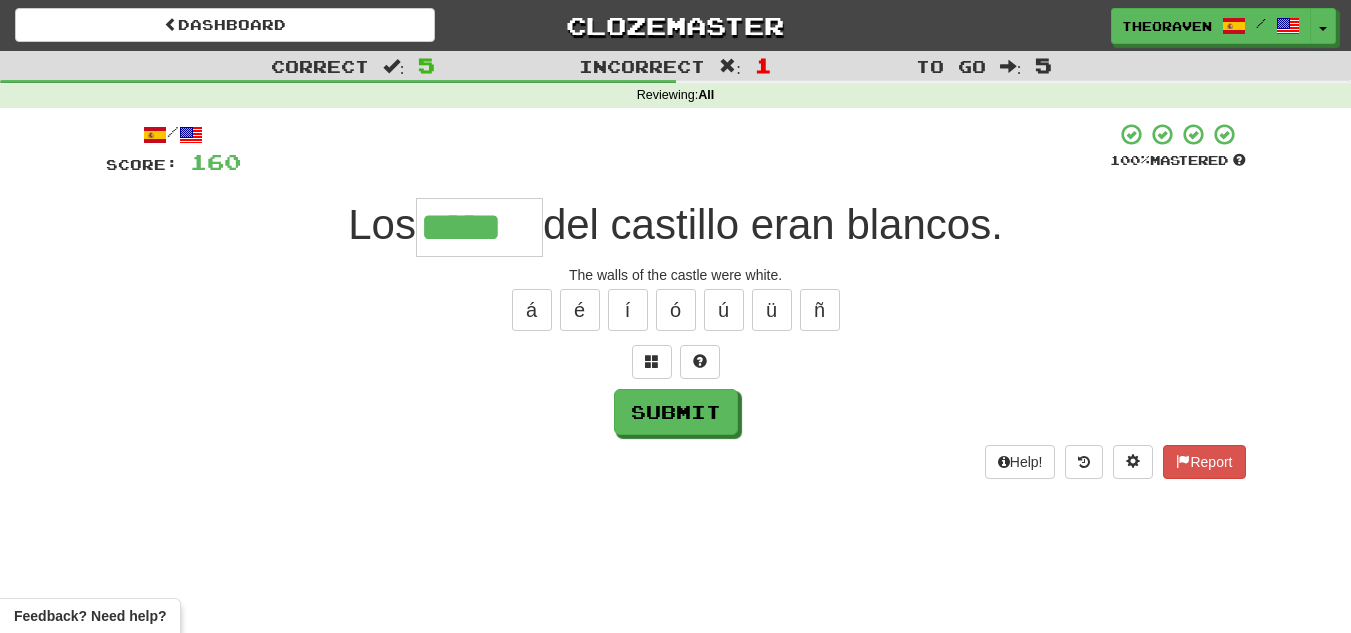 type on "*****" 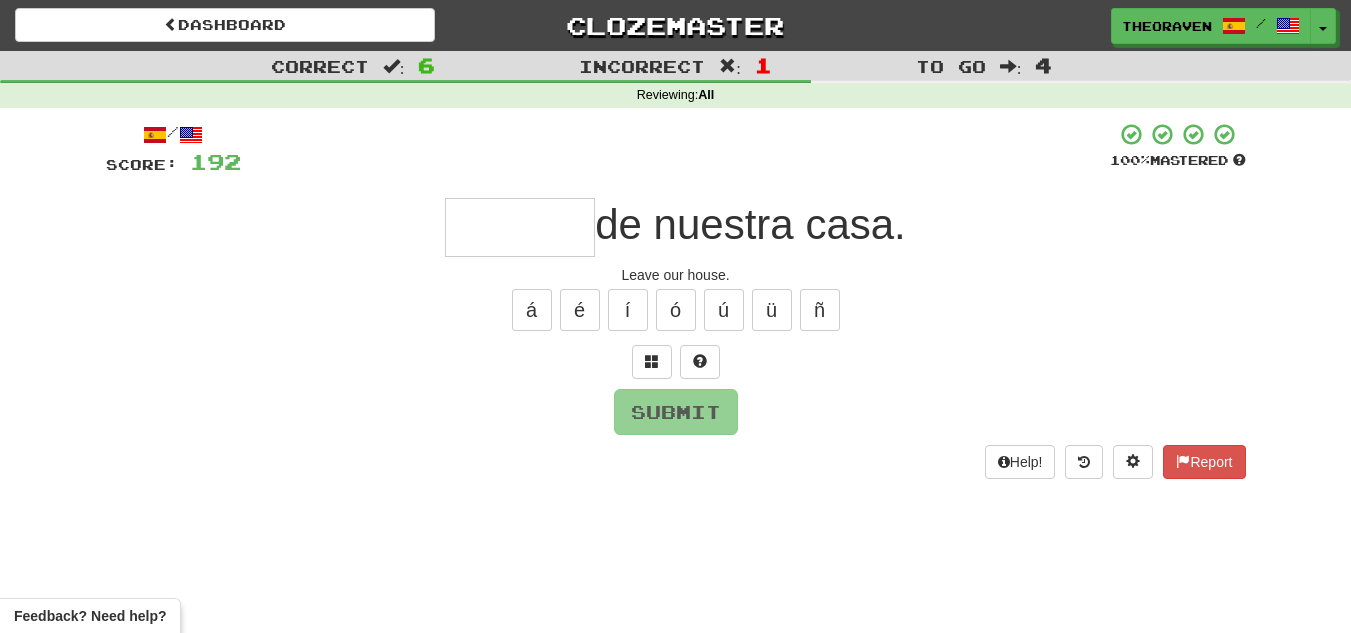 type on "*" 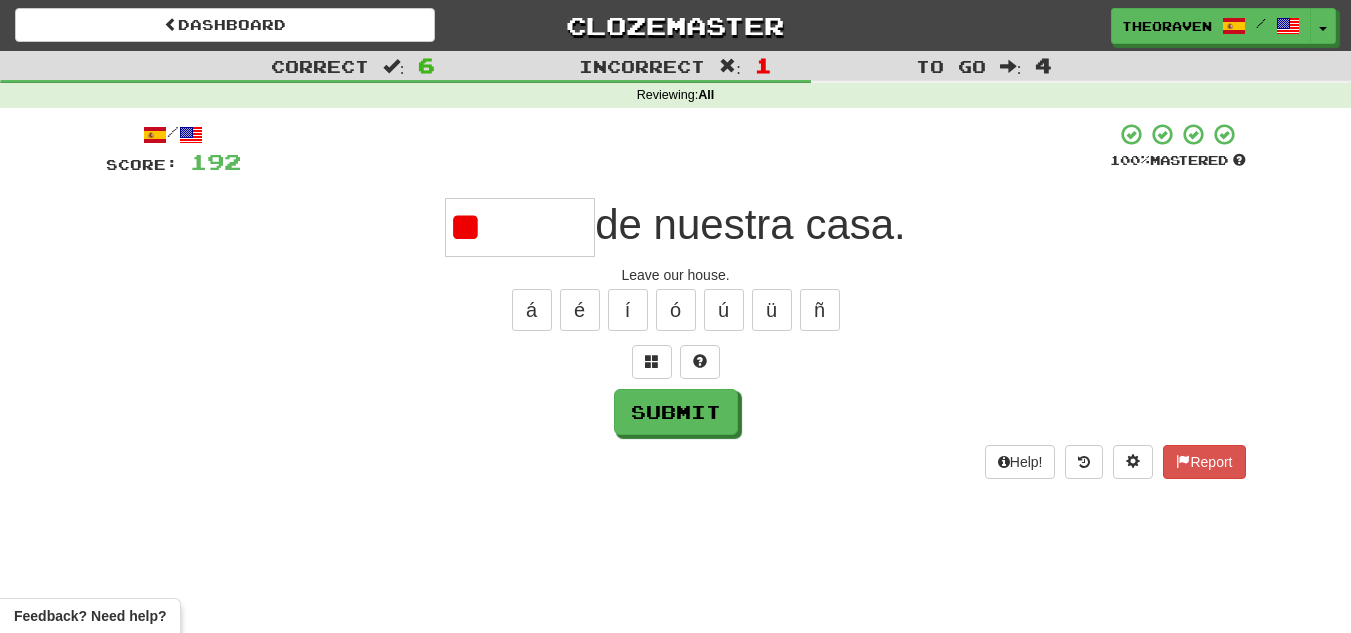 type on "*" 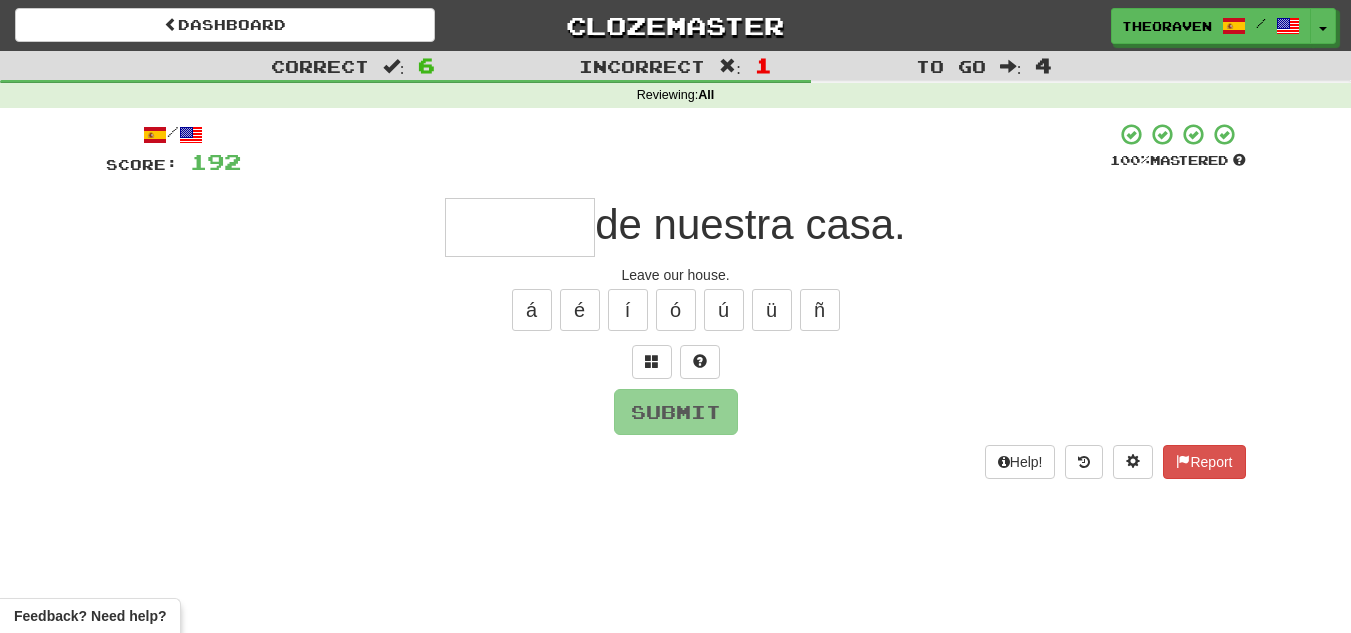 type on "*" 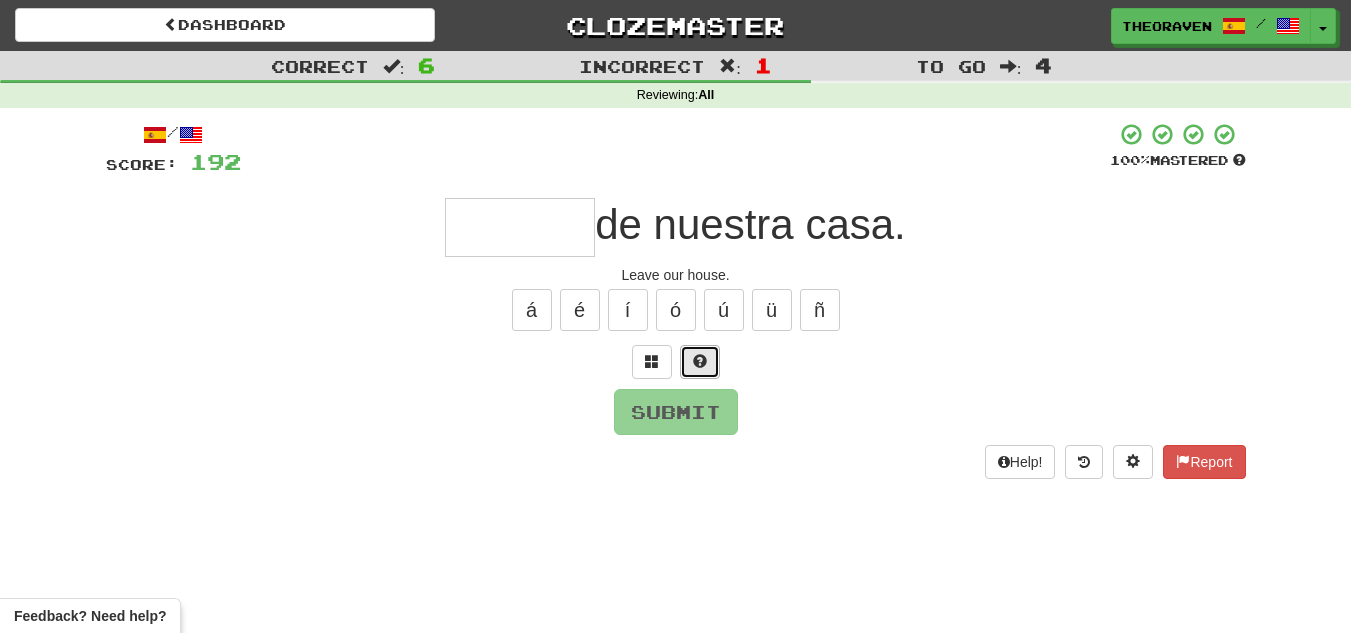 click at bounding box center [700, 361] 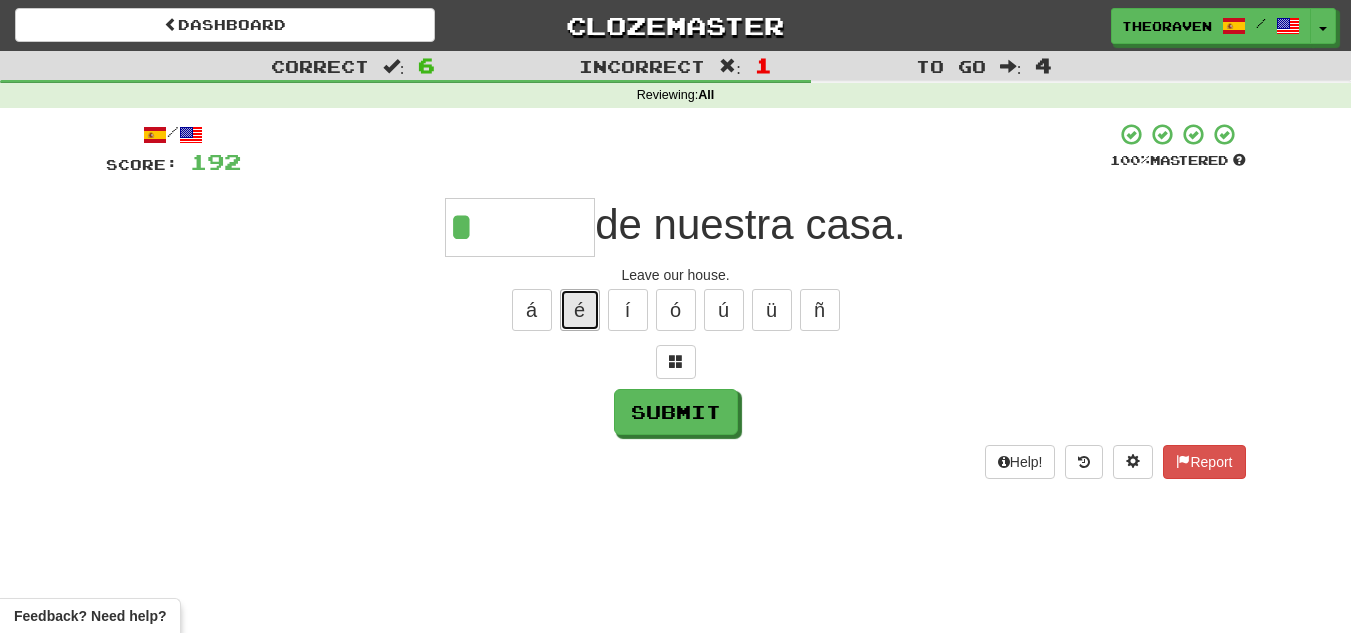 click on "é" at bounding box center (580, 310) 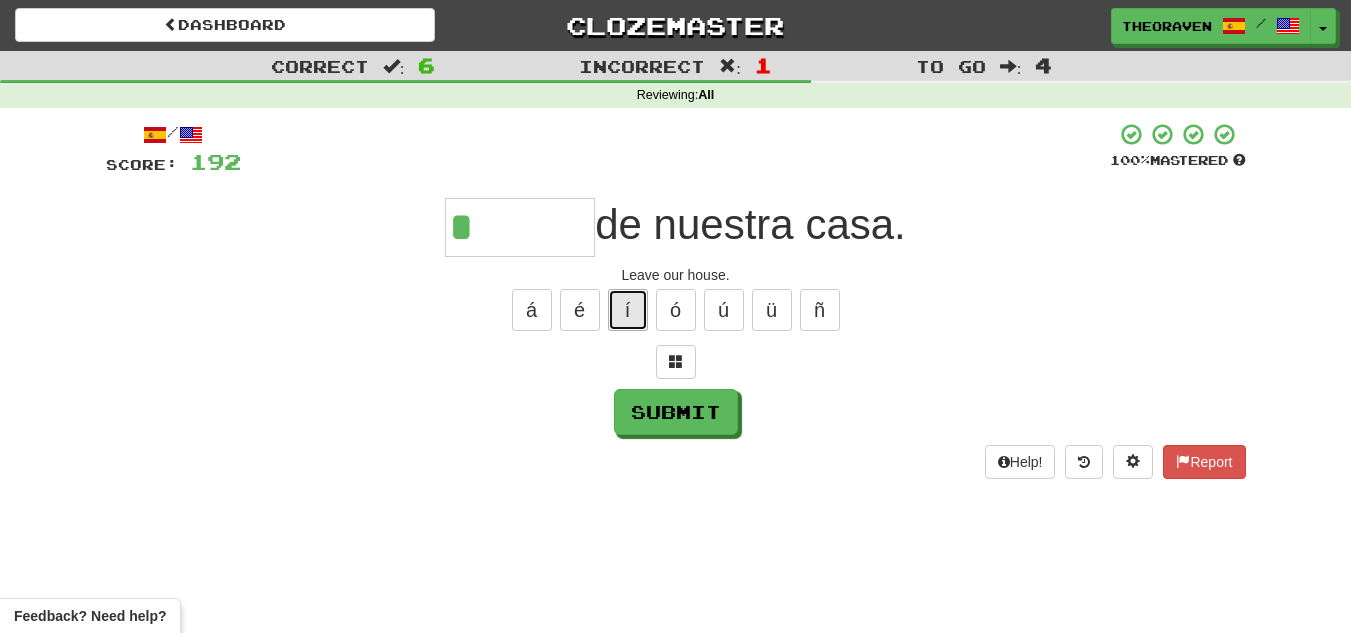 click on "í" at bounding box center (628, 310) 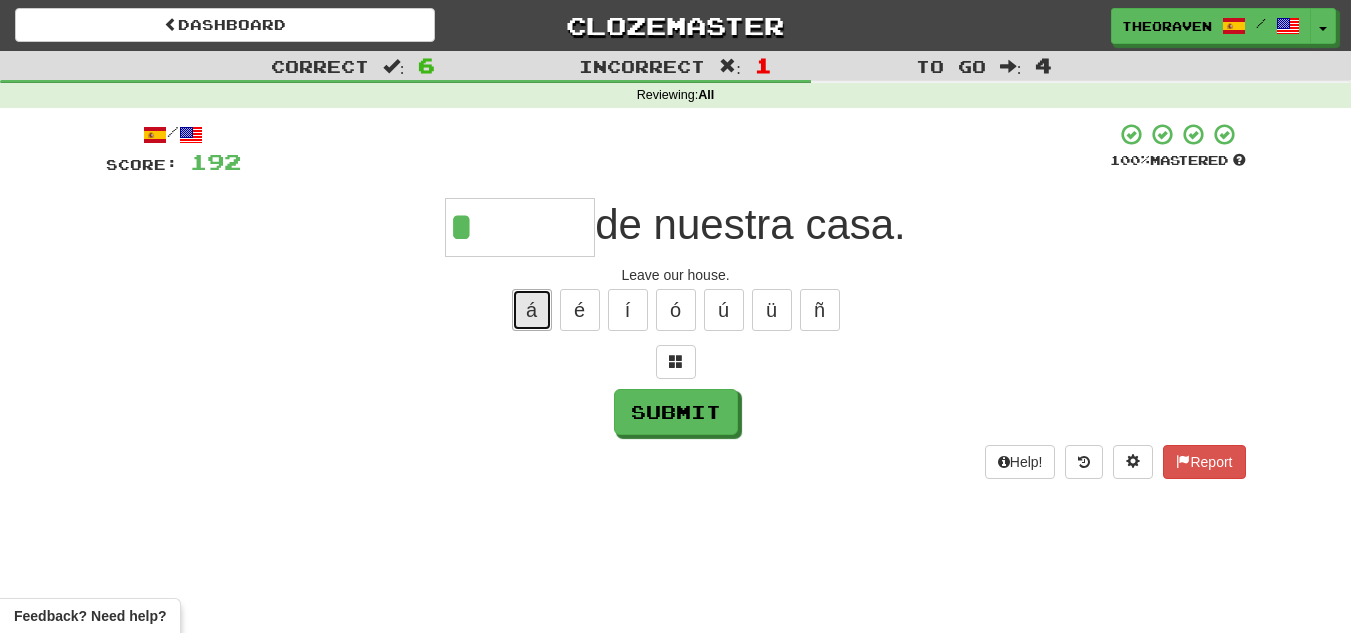 click on "á" at bounding box center [532, 310] 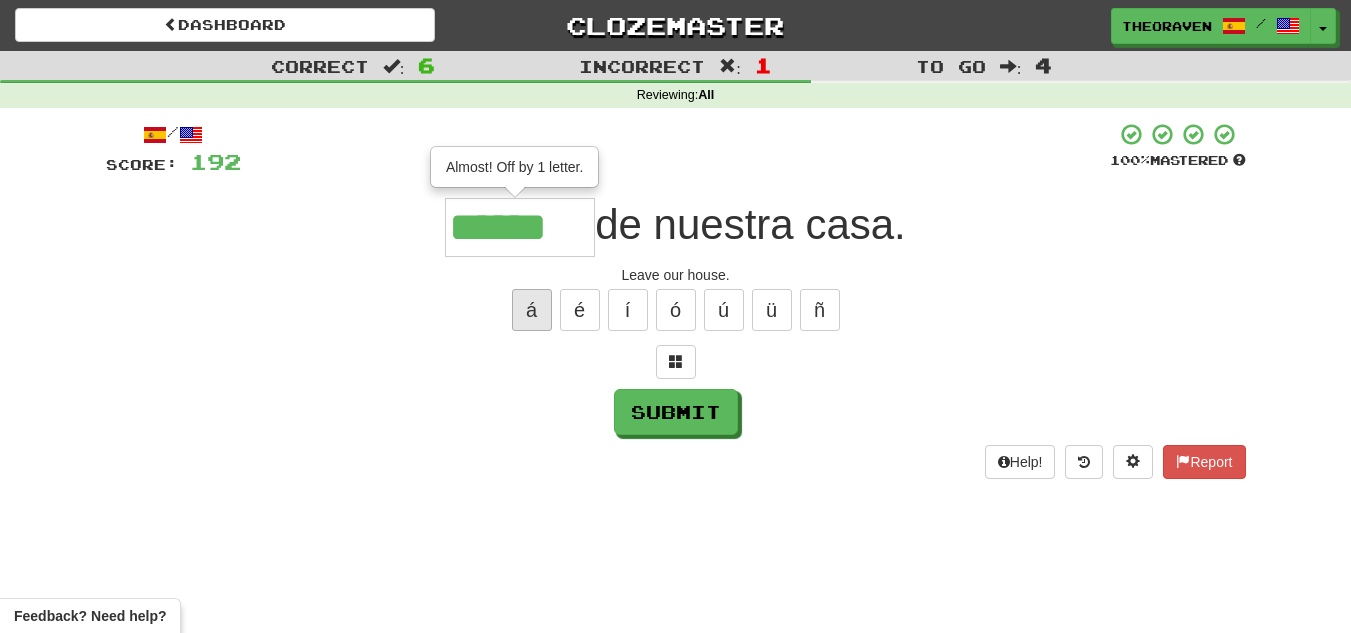 type on "******" 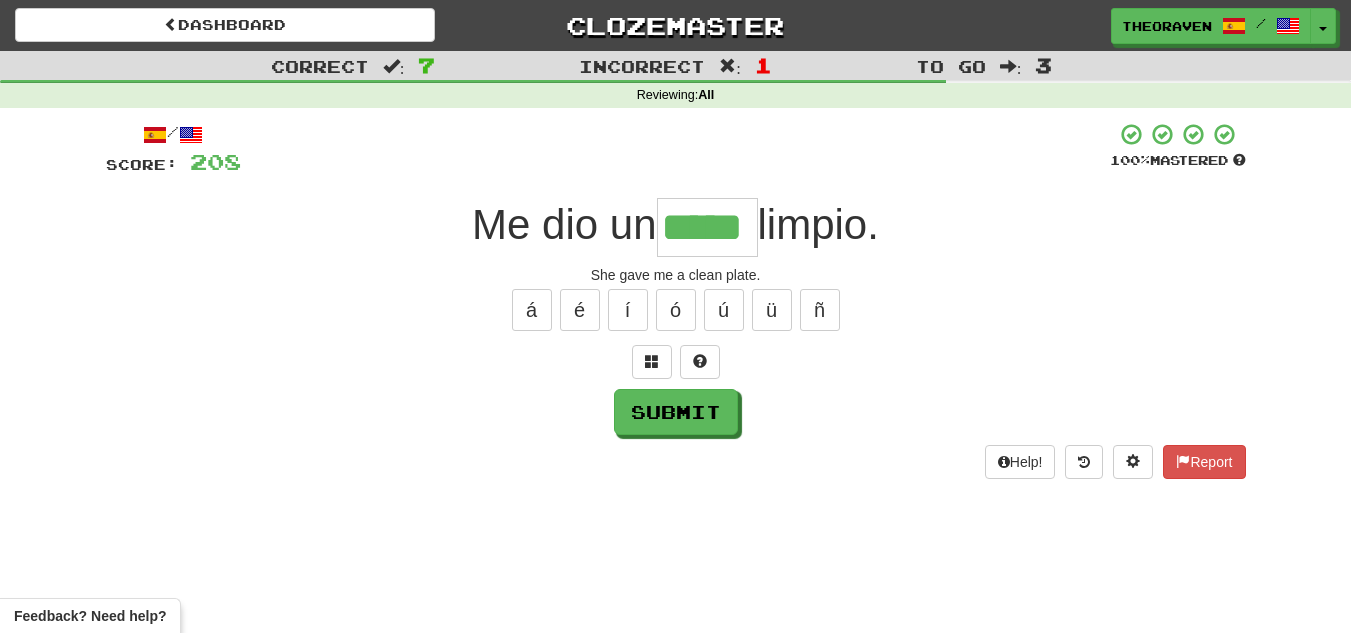 type on "*****" 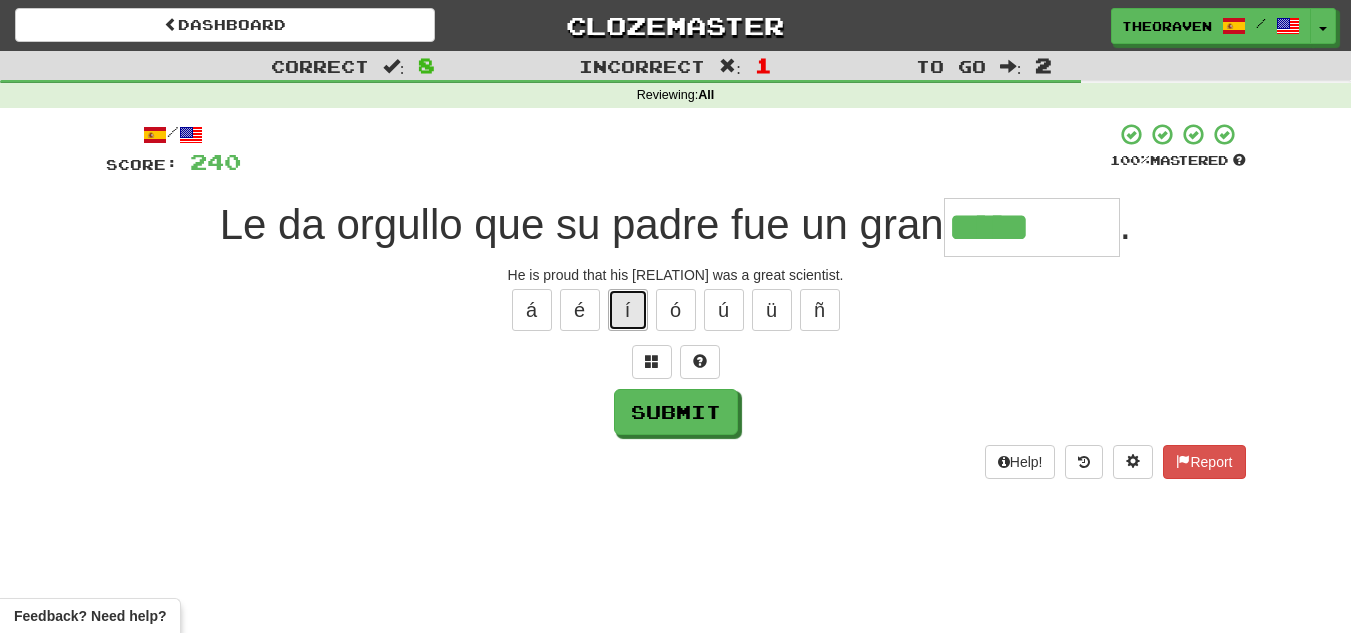 click on "í" at bounding box center [628, 310] 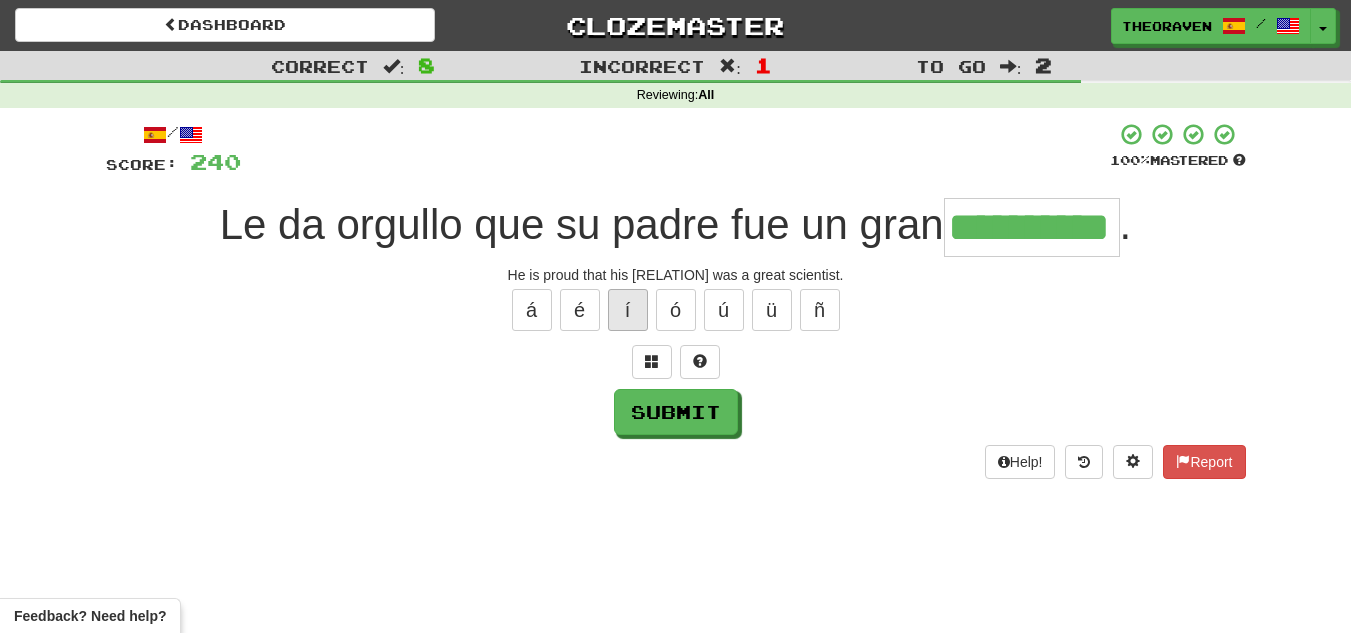 type on "**********" 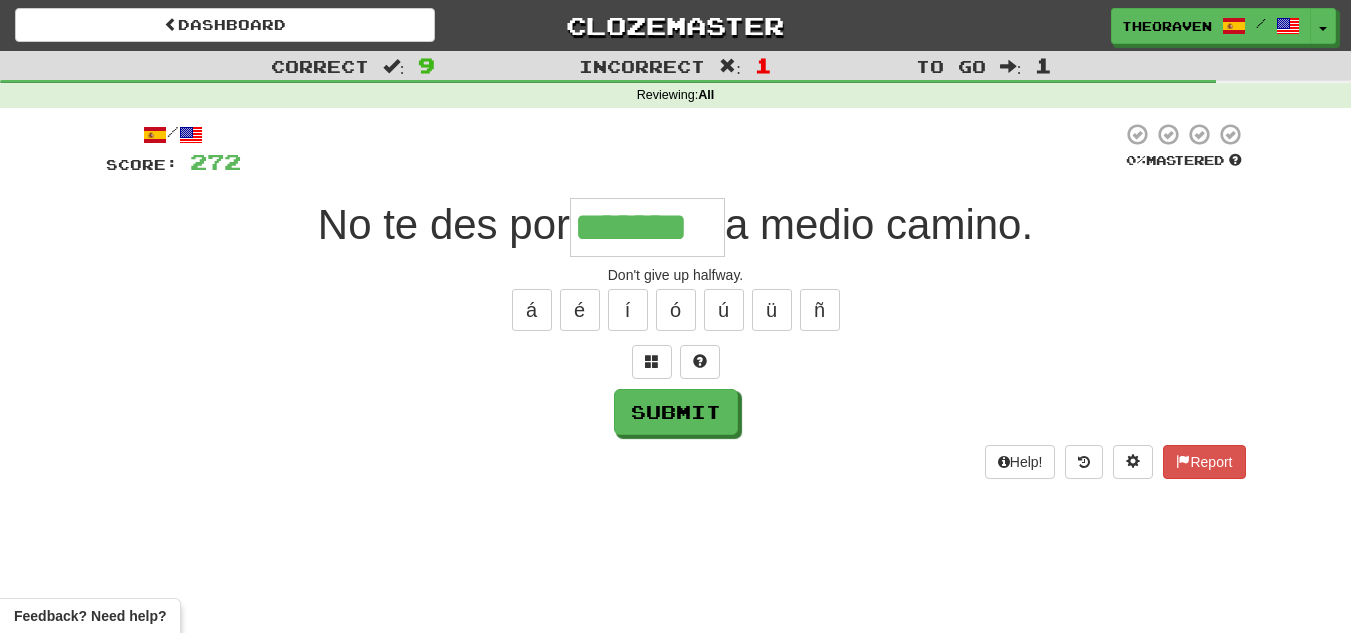 type on "*******" 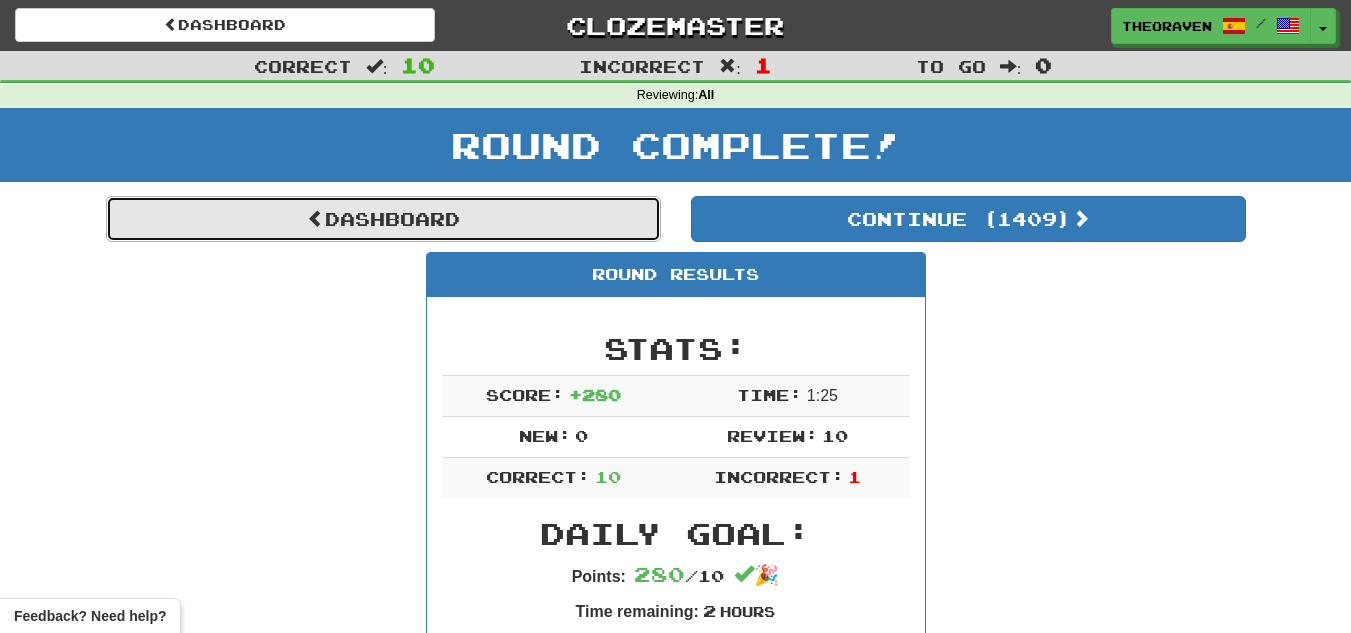 click on "Dashboard" at bounding box center (383, 219) 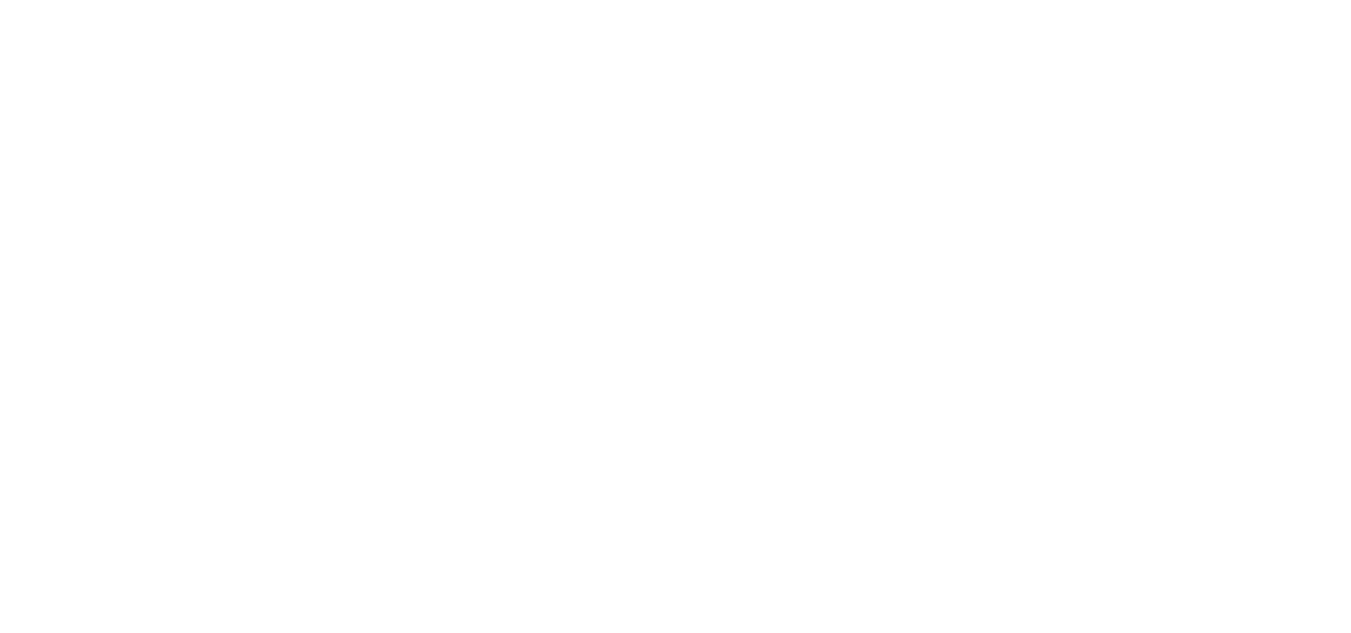scroll, scrollTop: 0, scrollLeft: 0, axis: both 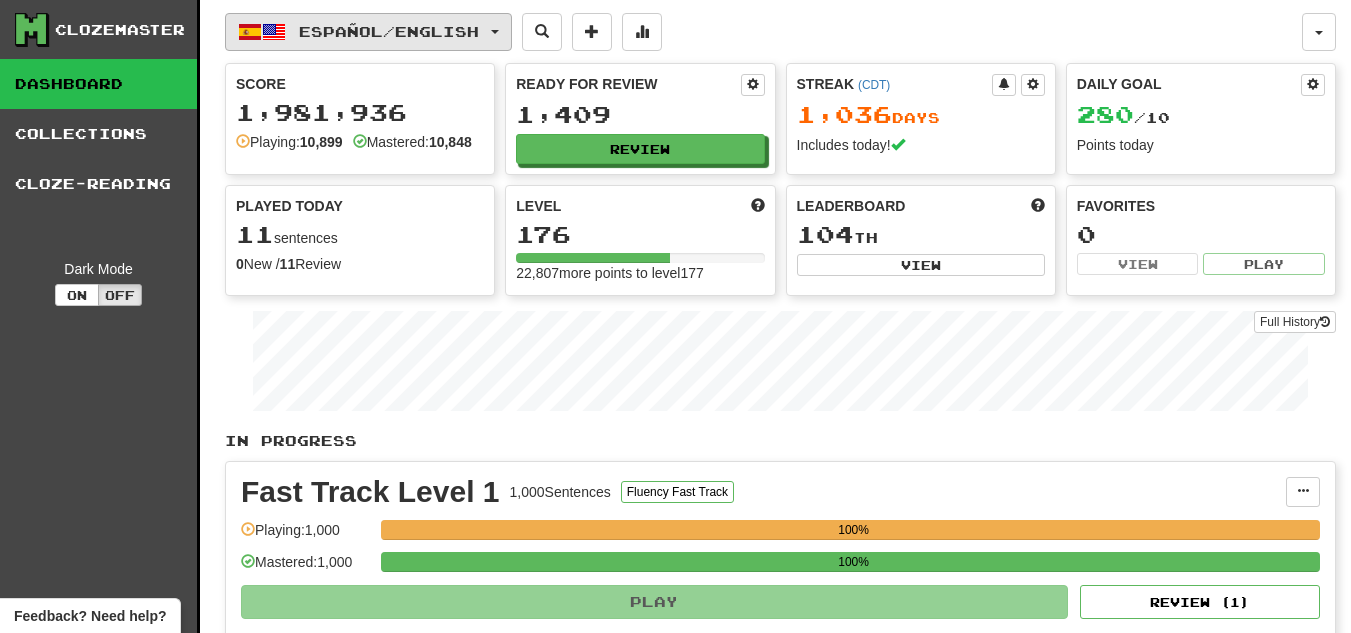 click on "Español  /  English" at bounding box center [389, 31] 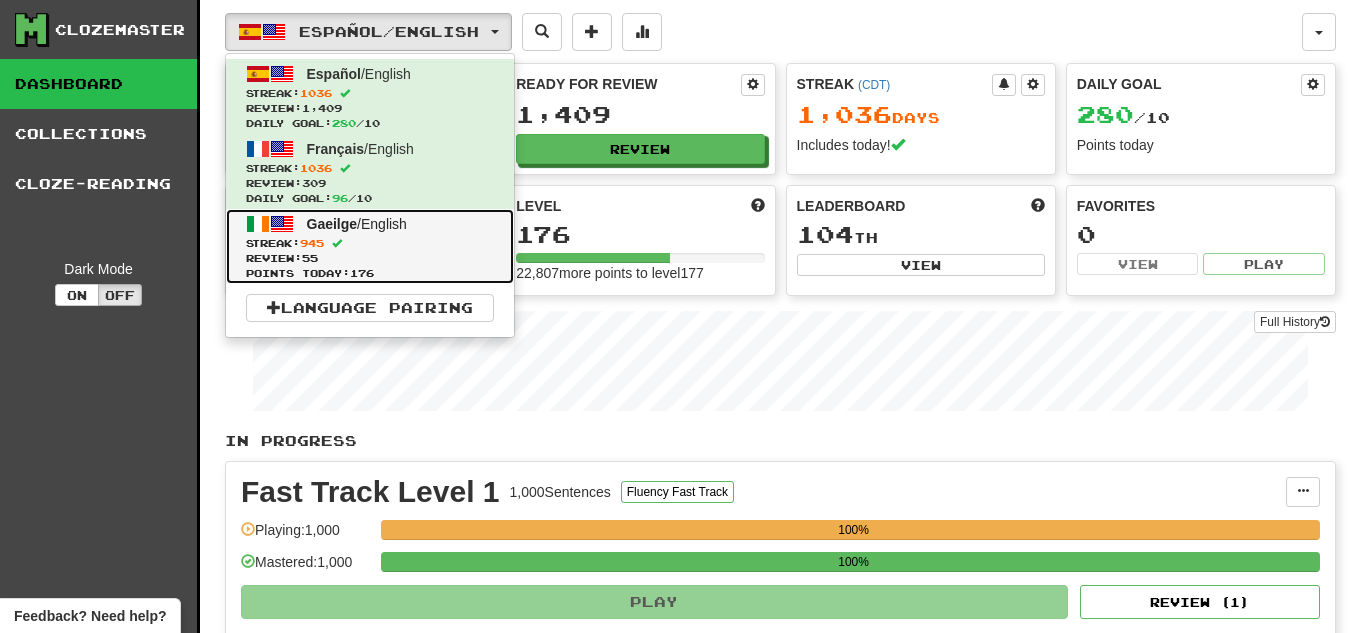 click on "Review:  55" at bounding box center [370, 258] 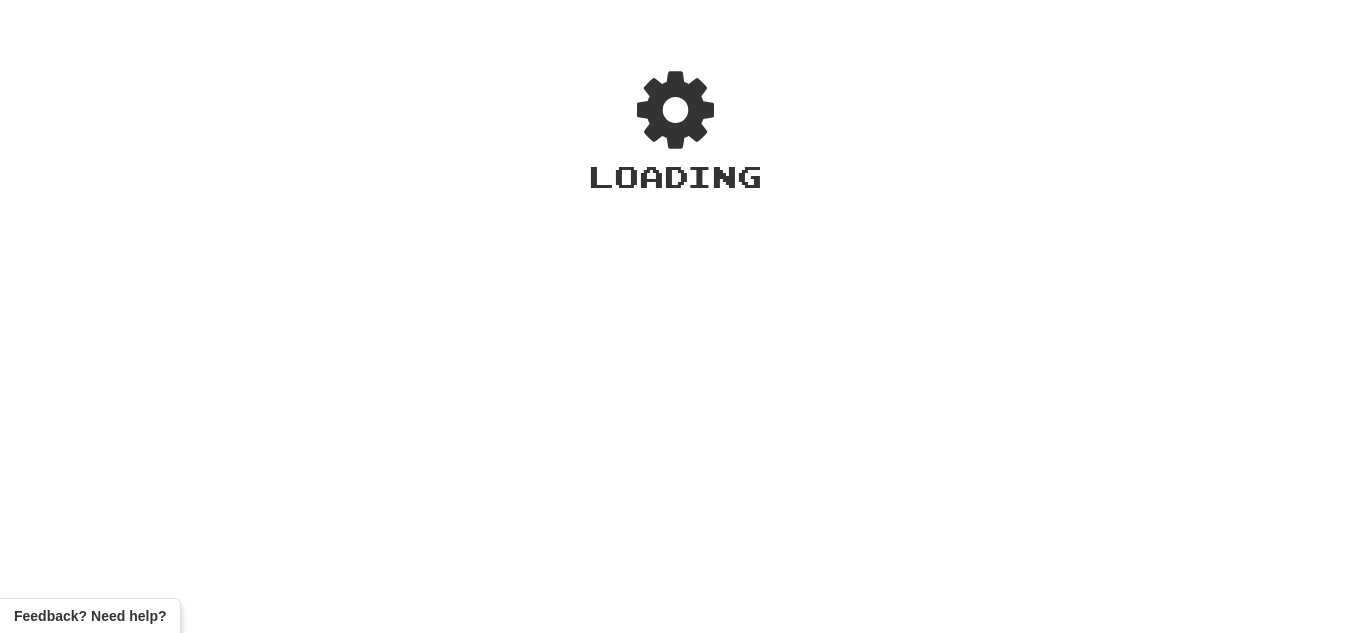 scroll, scrollTop: 0, scrollLeft: 0, axis: both 